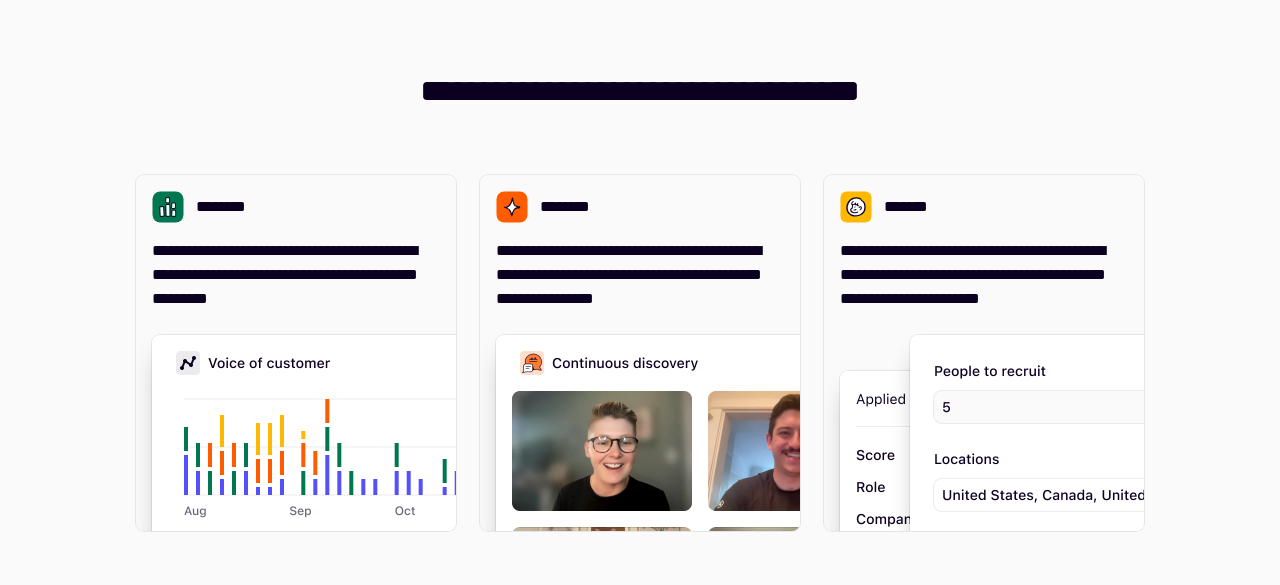 scroll, scrollTop: 0, scrollLeft: 0, axis: both 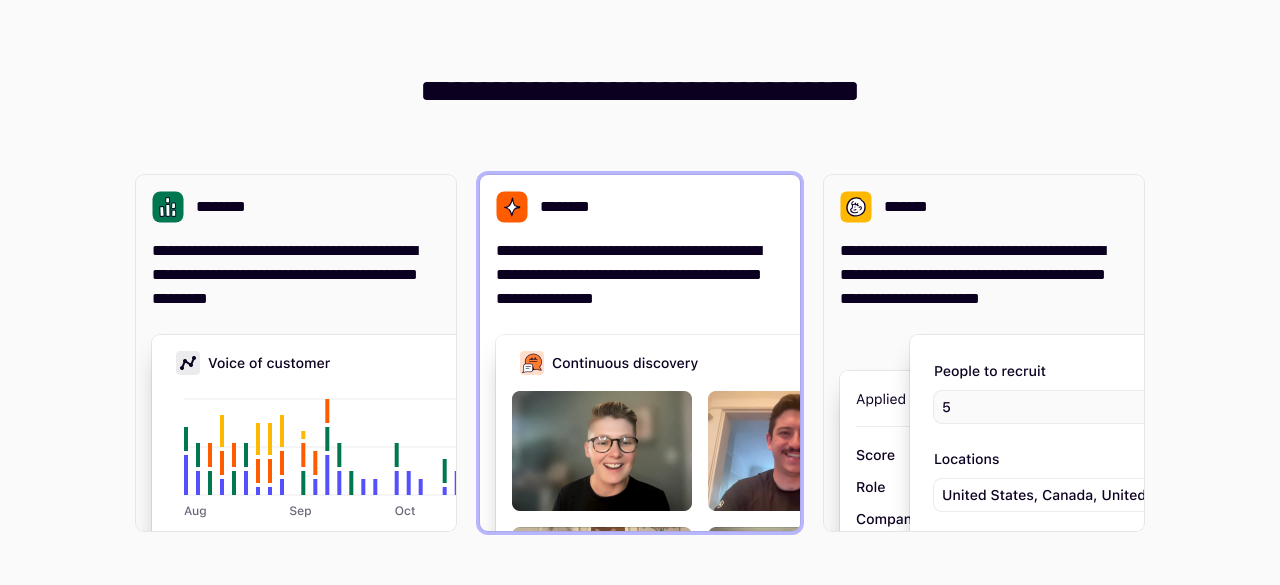 click on "**********" at bounding box center (640, 275) 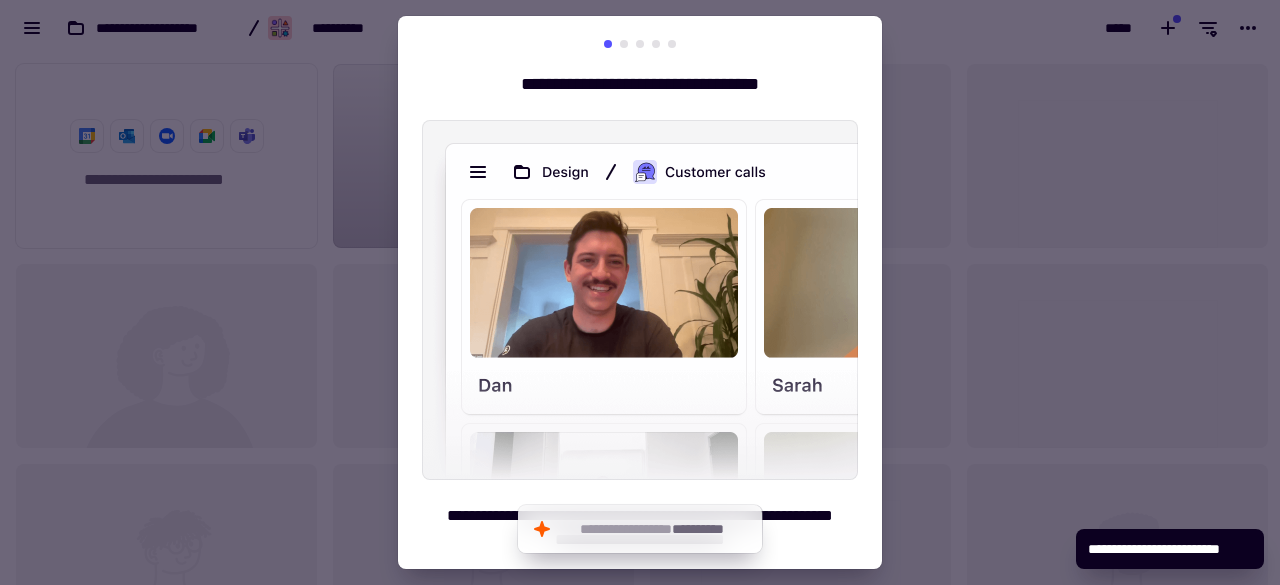 scroll, scrollTop: 16, scrollLeft: 16, axis: both 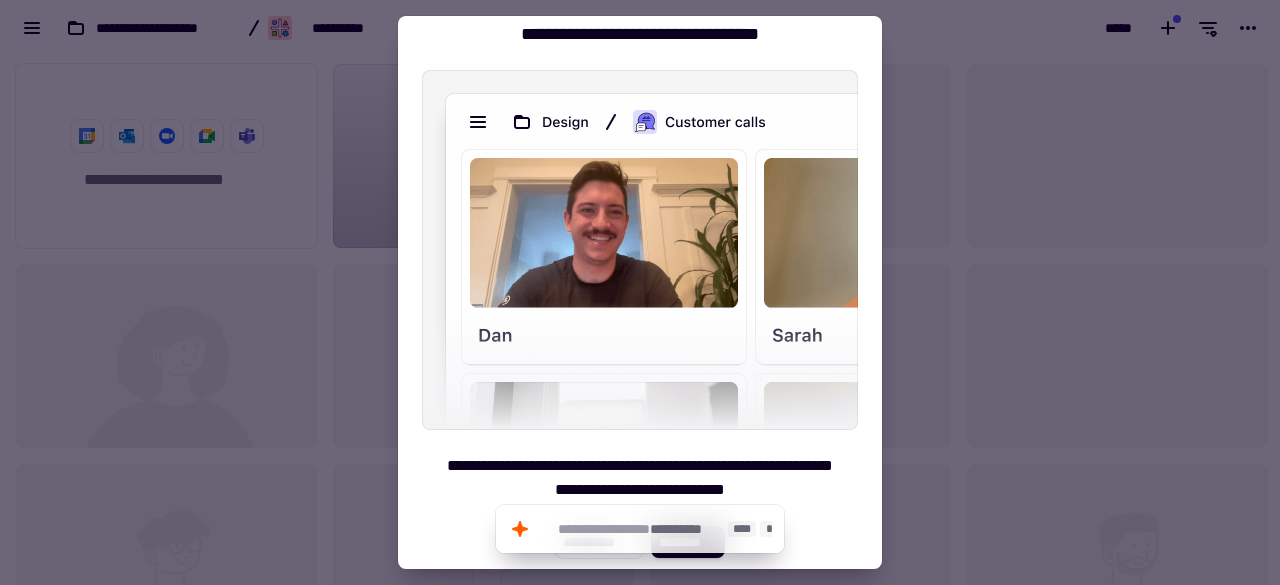 click on "**********" 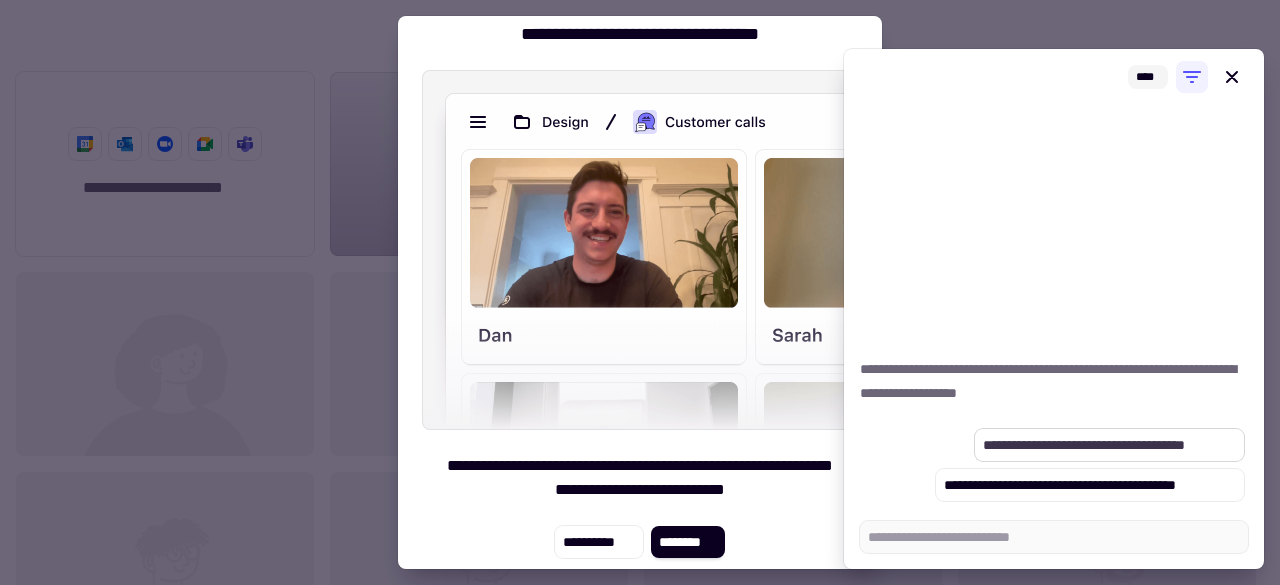 scroll, scrollTop: 514, scrollLeft: 1249, axis: both 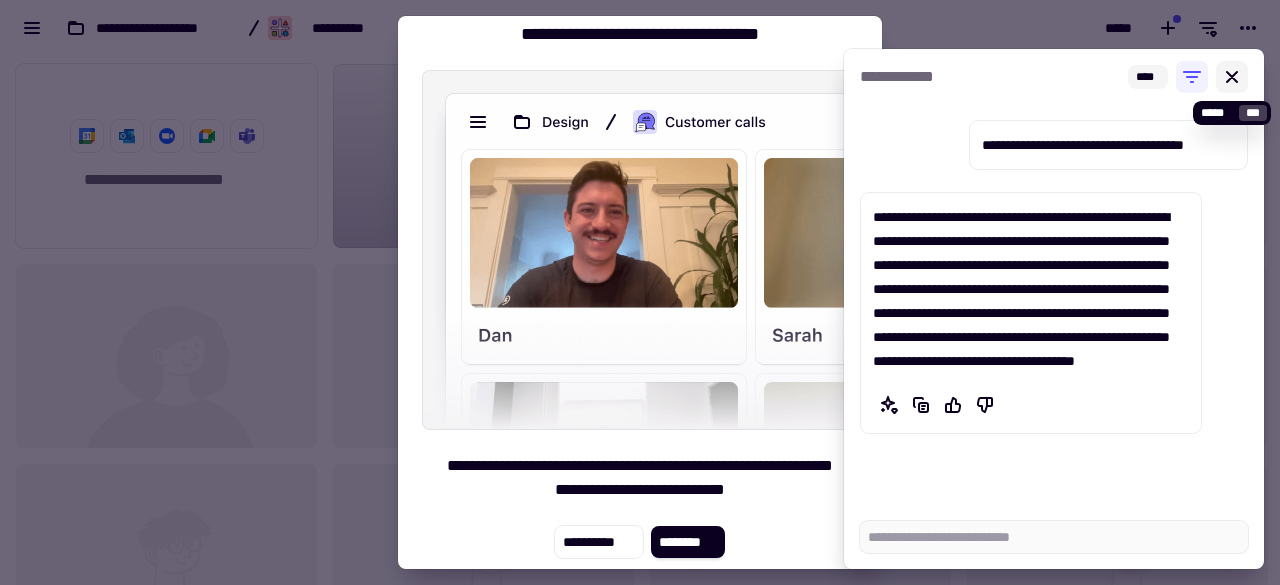 click 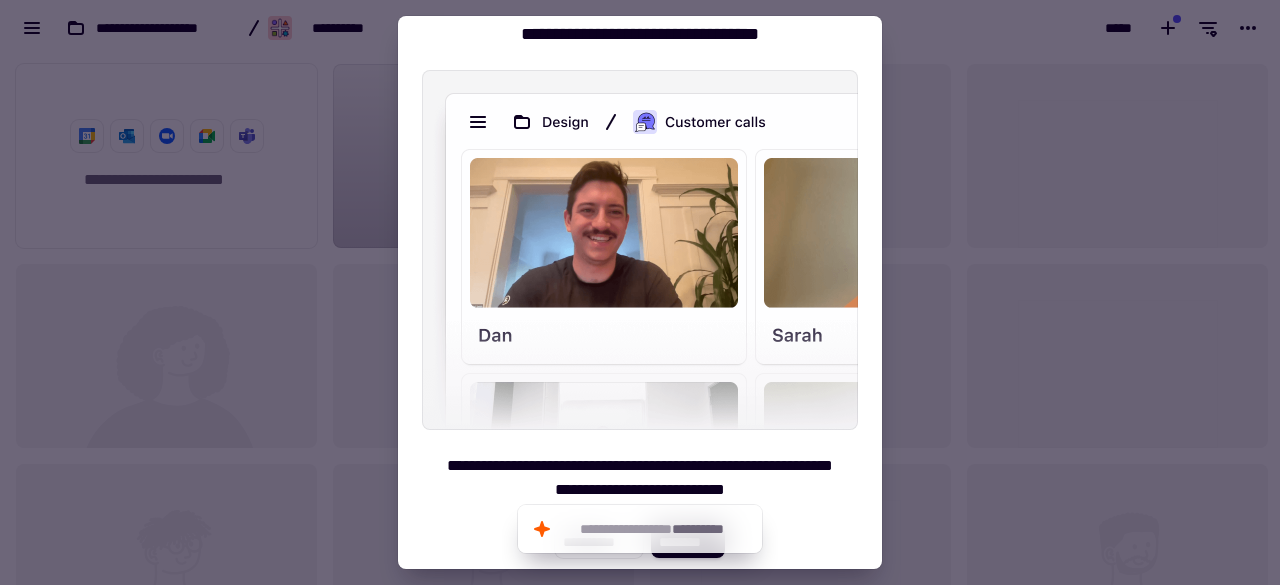 click at bounding box center (640, 292) 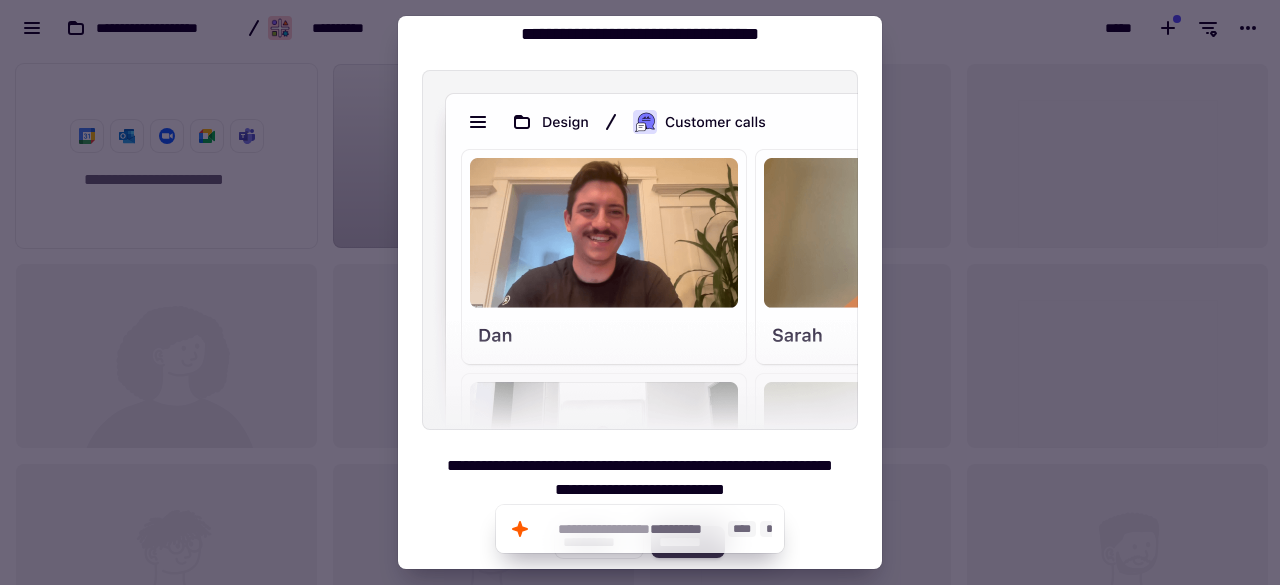 click on "**********" 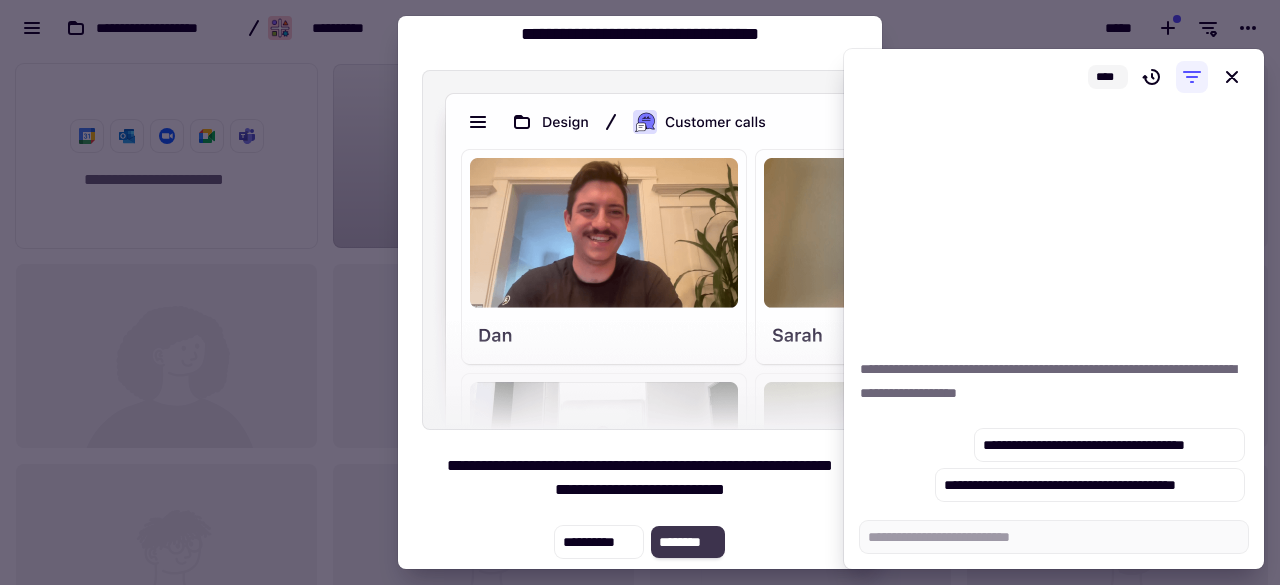 click on "********" 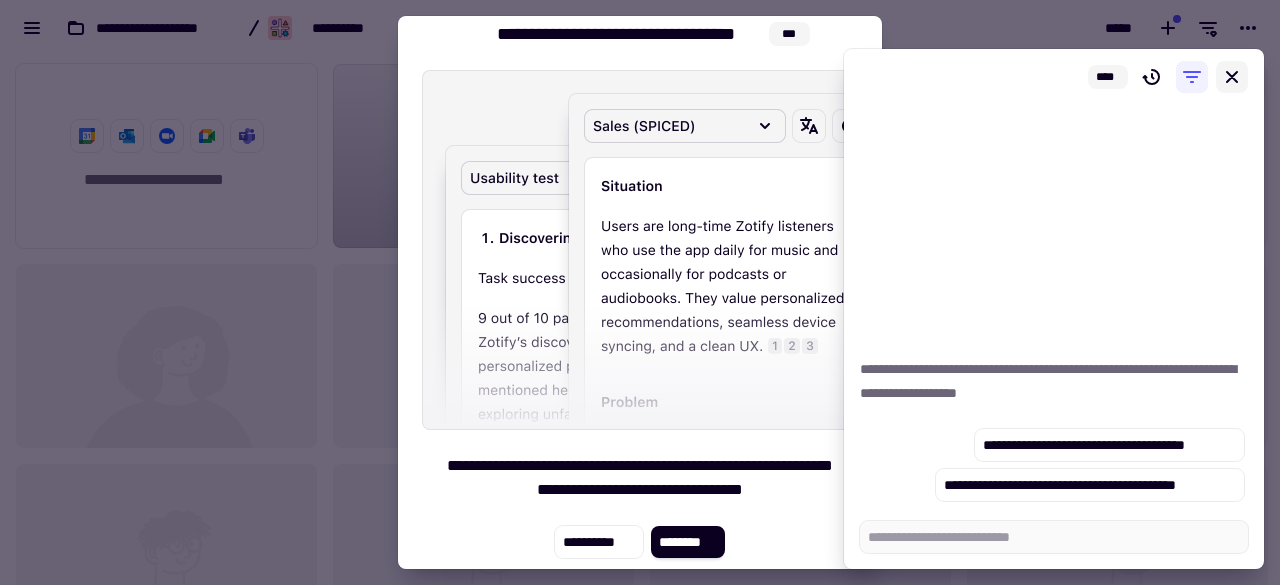 click 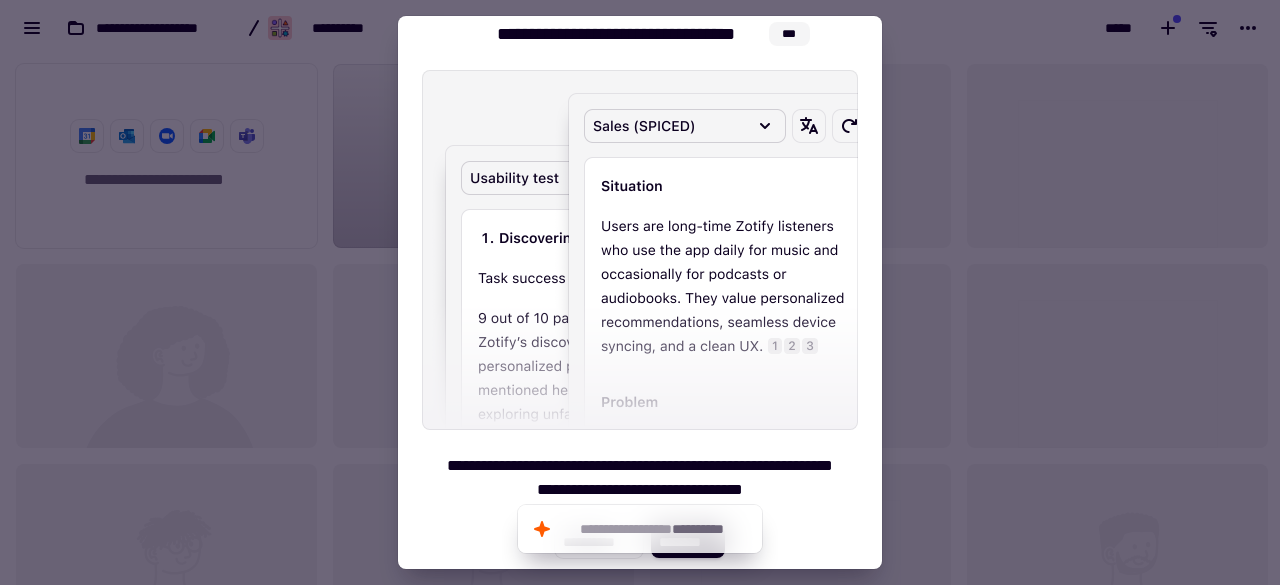 click at bounding box center (640, 292) 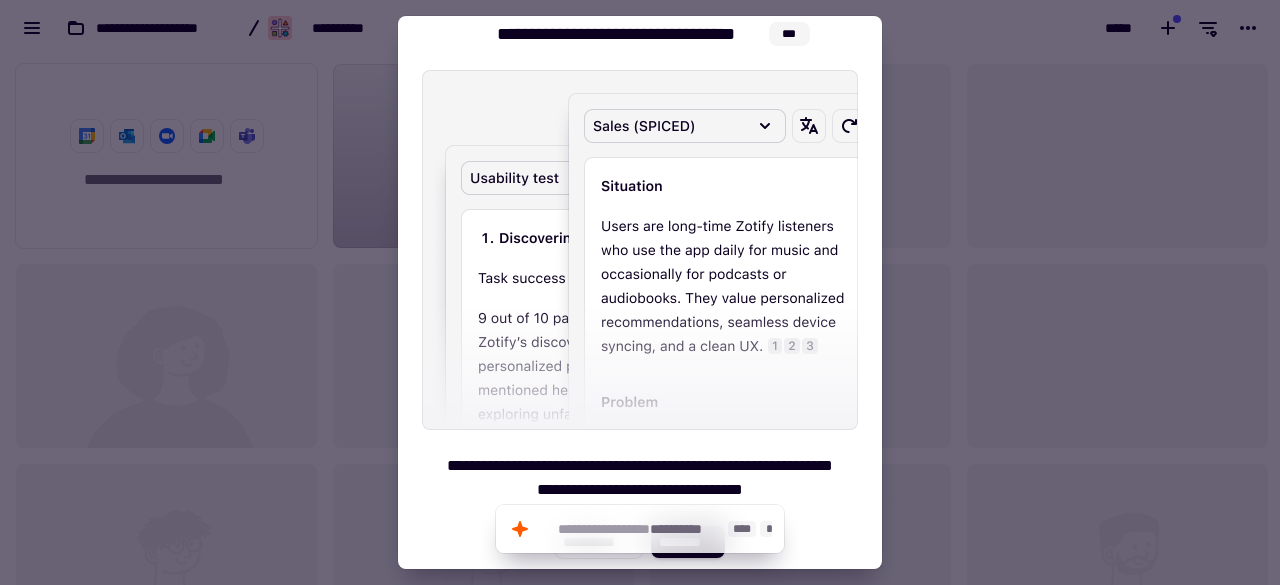 click on "**********" 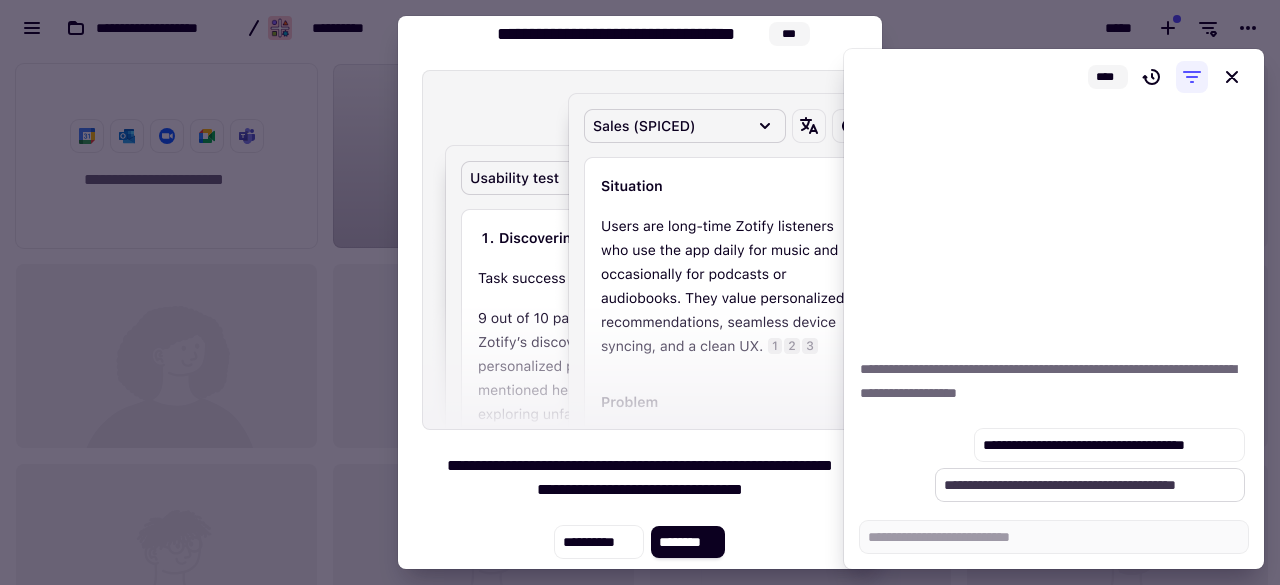click on "**********" at bounding box center (1090, 485) 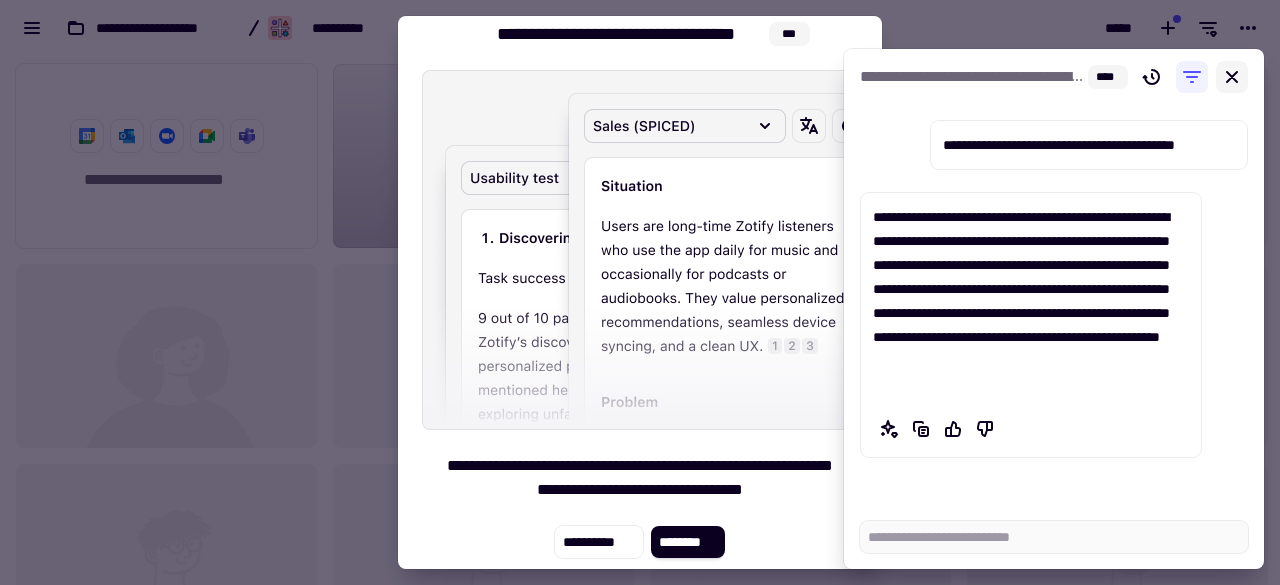 click 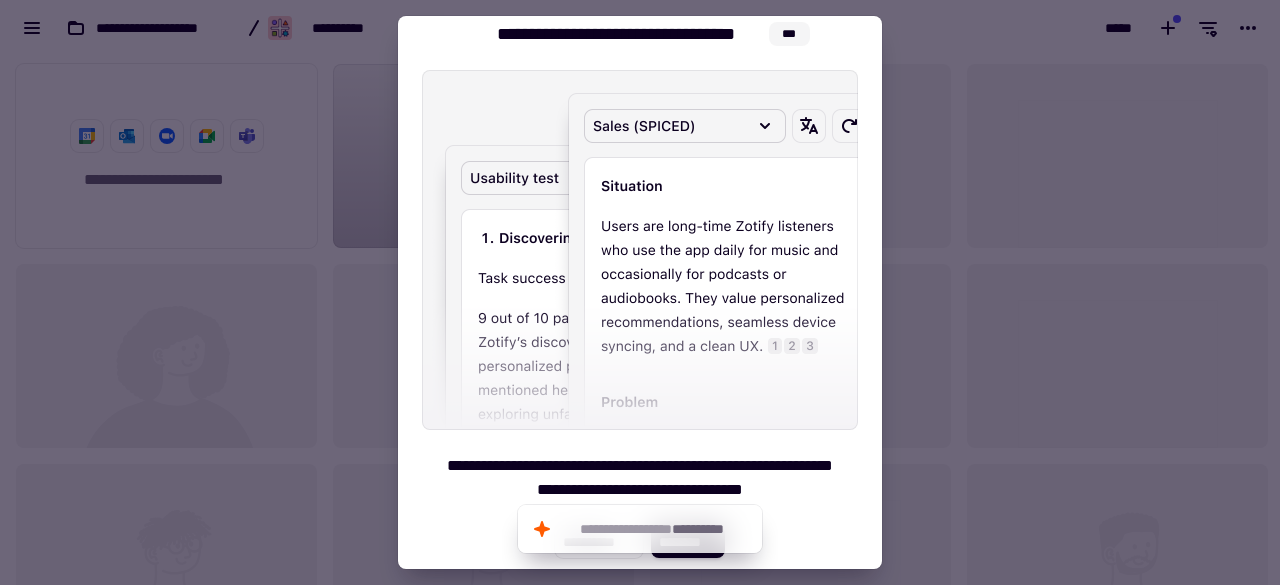 click at bounding box center [640, 292] 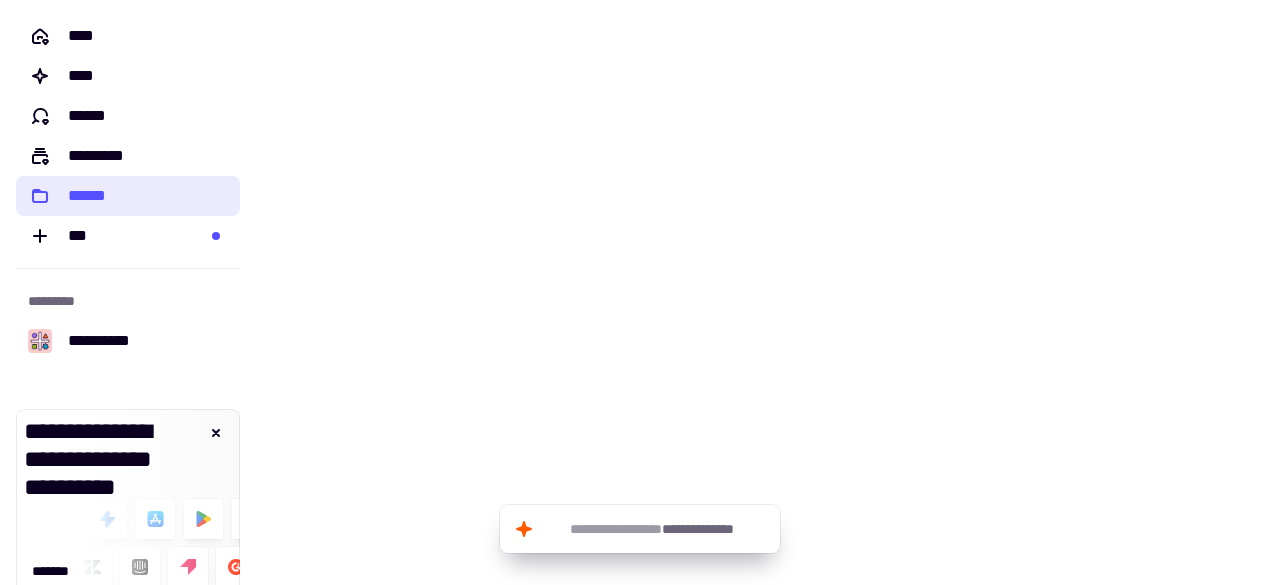 click on "******" 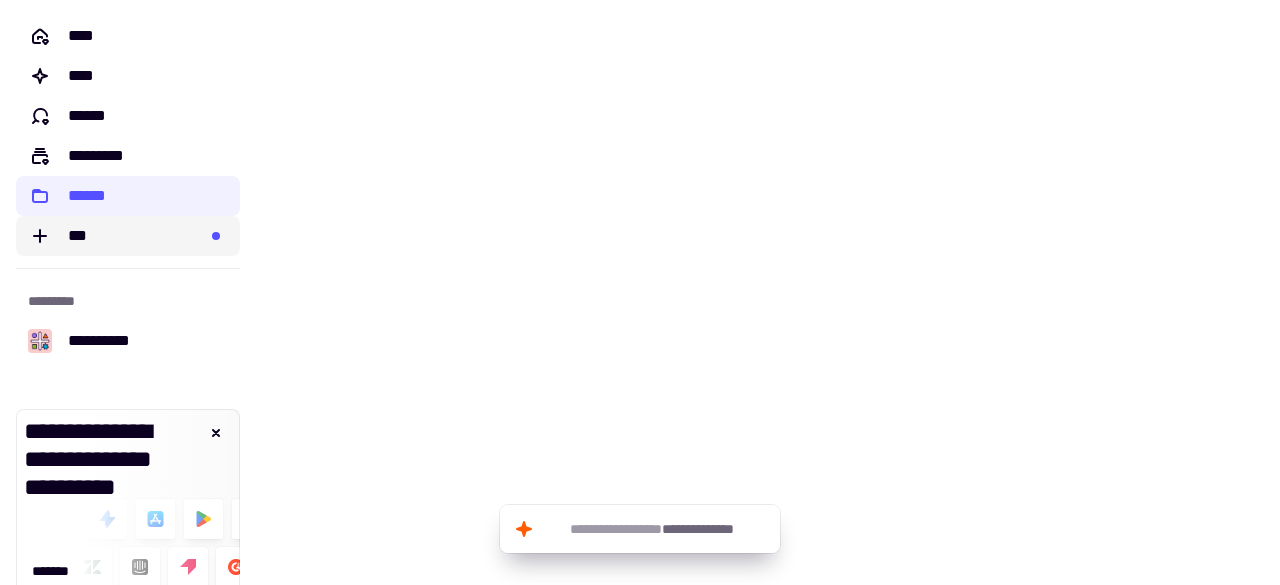 click on "***" 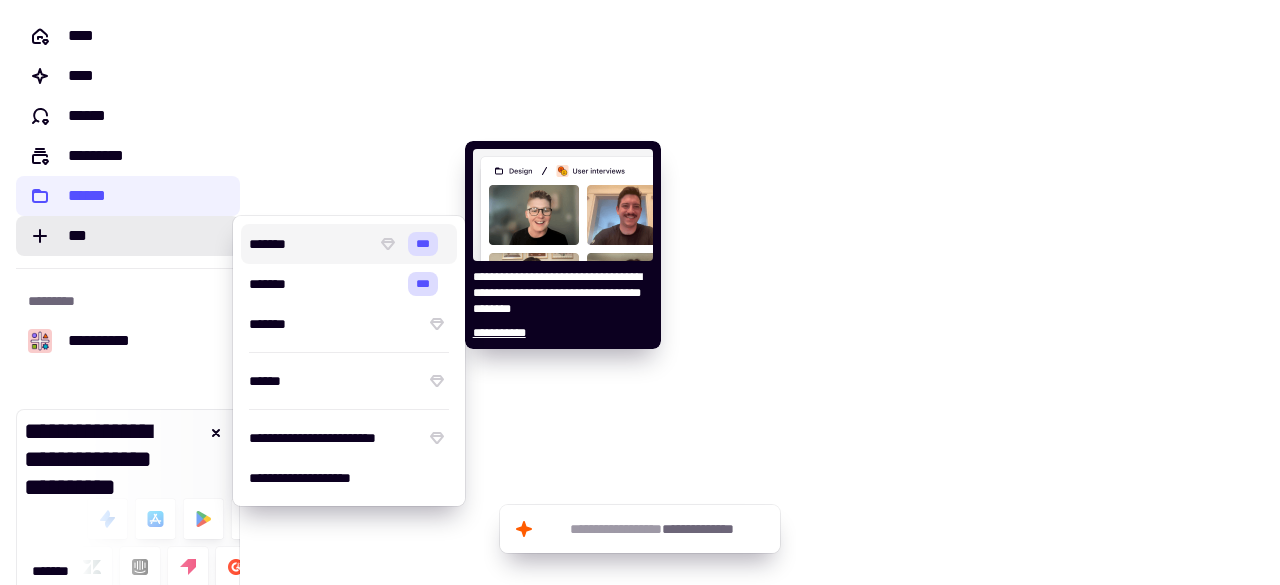 click on "*******" at bounding box center [308, 244] 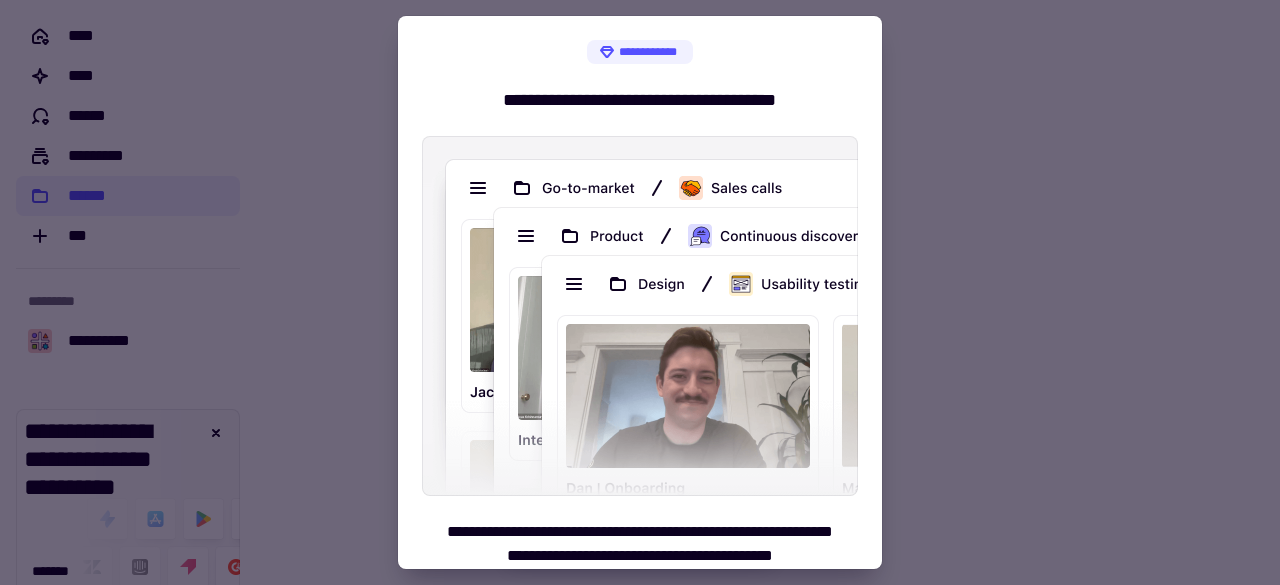 click at bounding box center (640, 316) 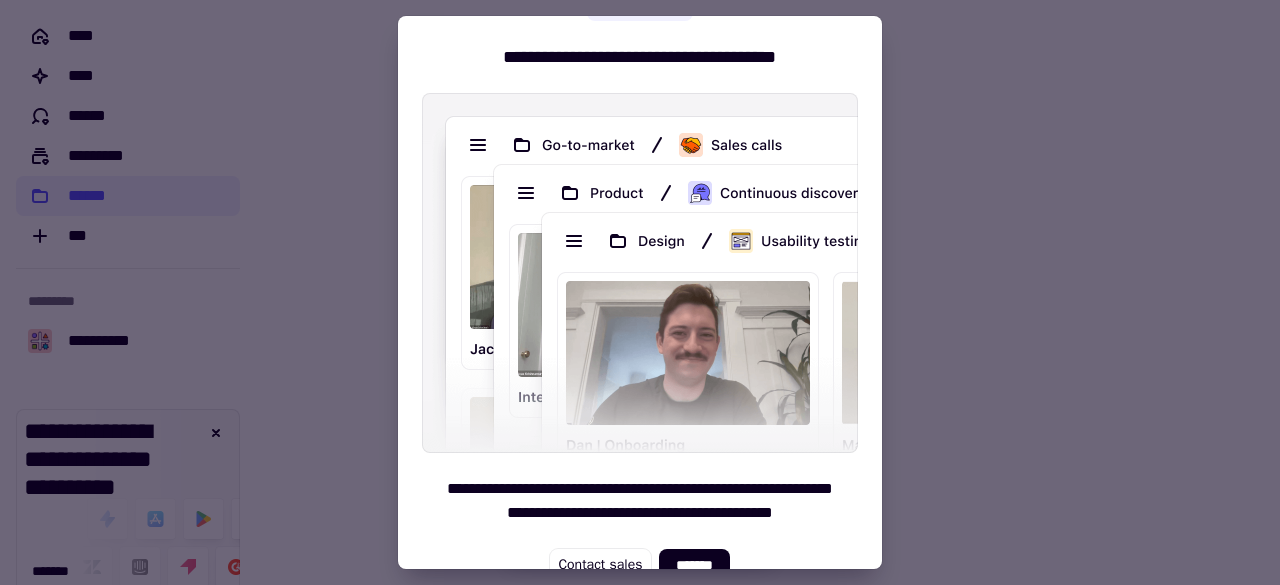 scroll, scrollTop: 66, scrollLeft: 0, axis: vertical 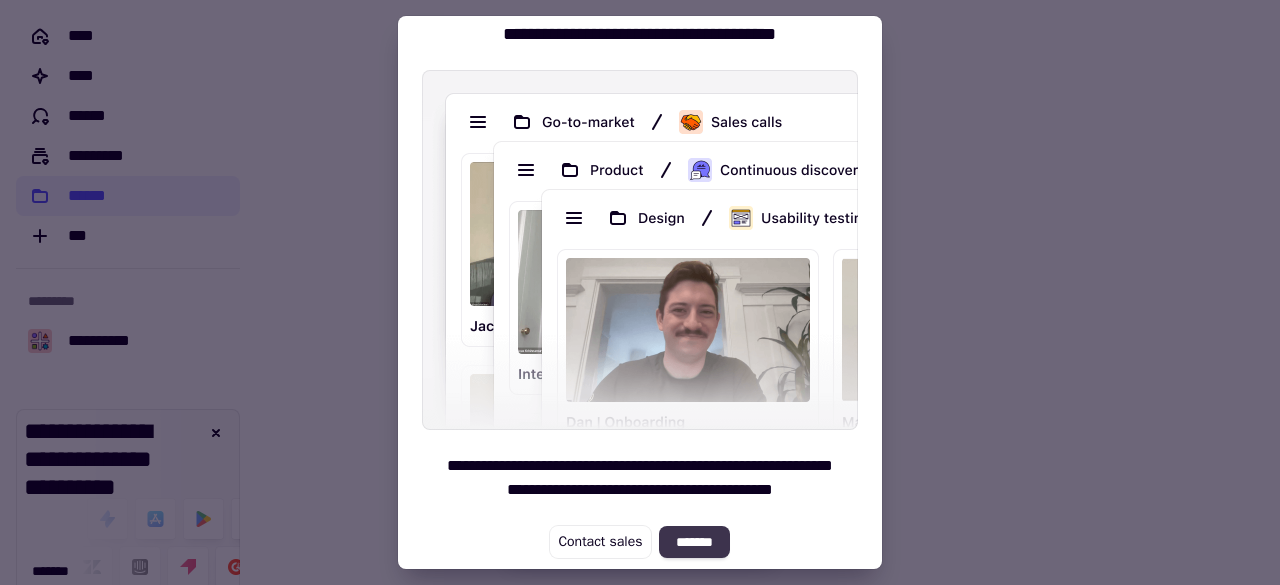 click on "*******" 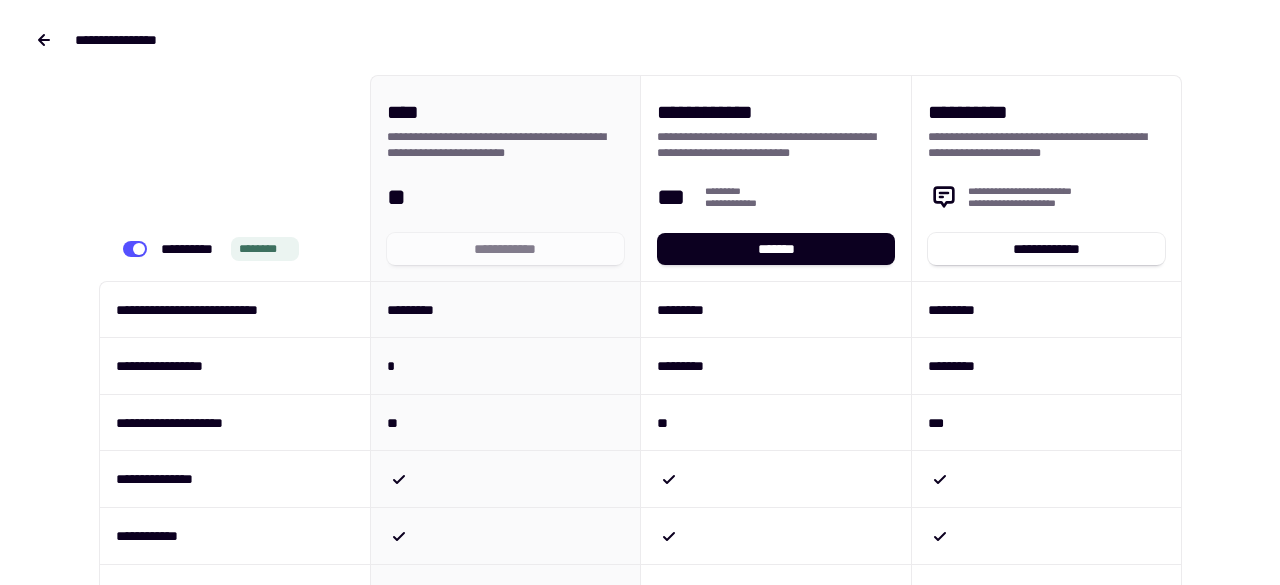 click on "**********" 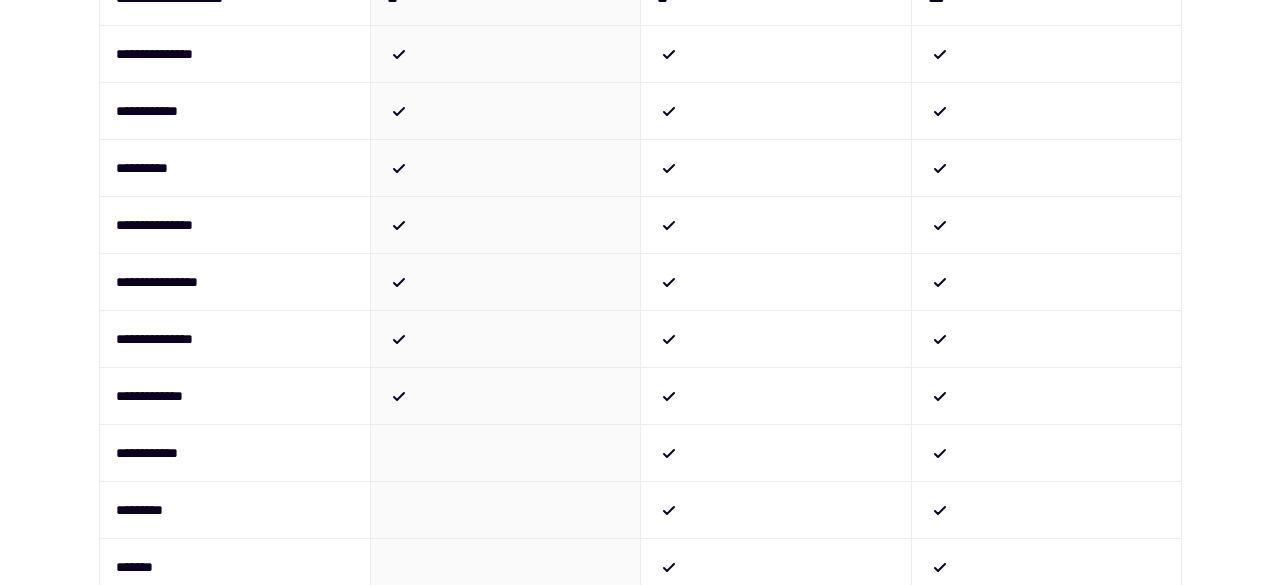 scroll, scrollTop: 300, scrollLeft: 0, axis: vertical 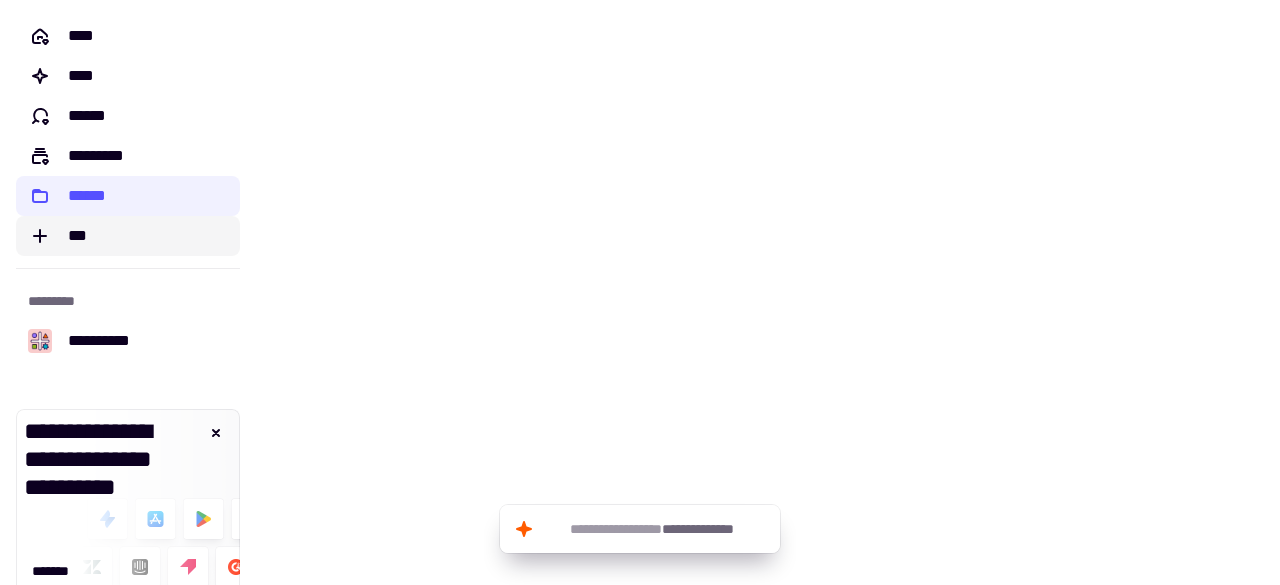 click on "***" 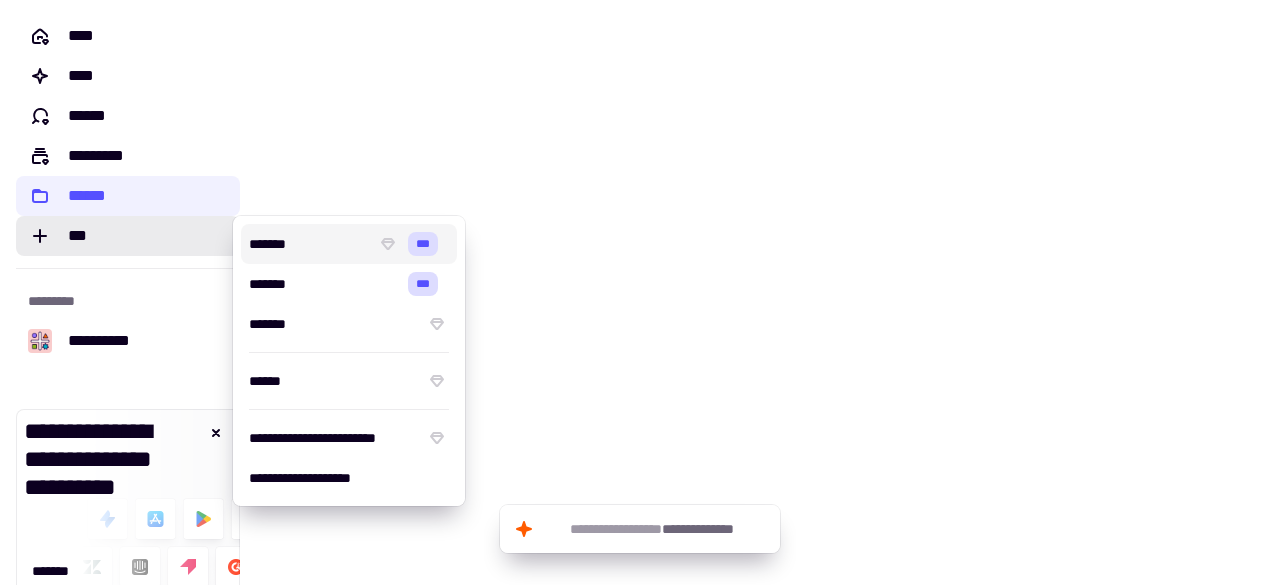 click on "*******" at bounding box center (308, 244) 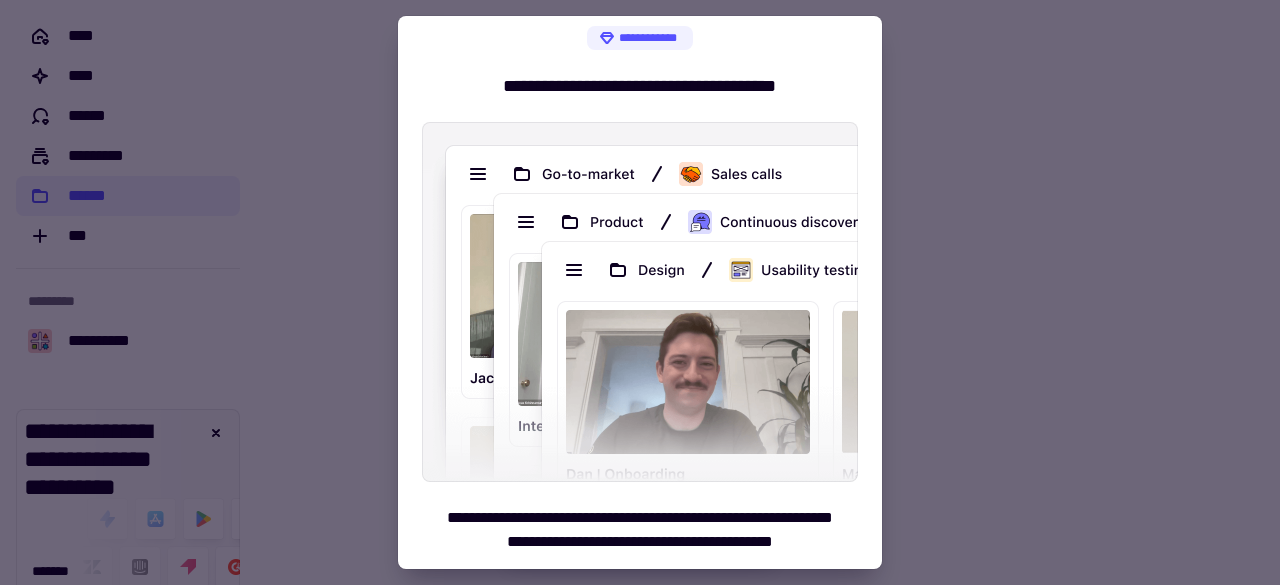 scroll, scrollTop: 0, scrollLeft: 0, axis: both 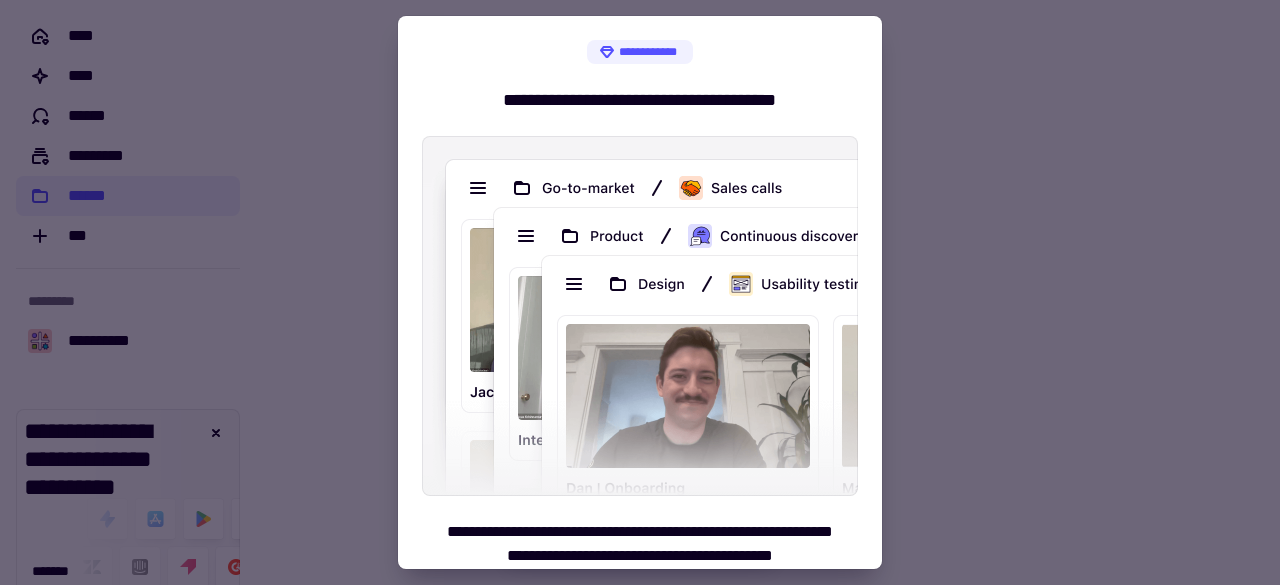click at bounding box center (640, 316) 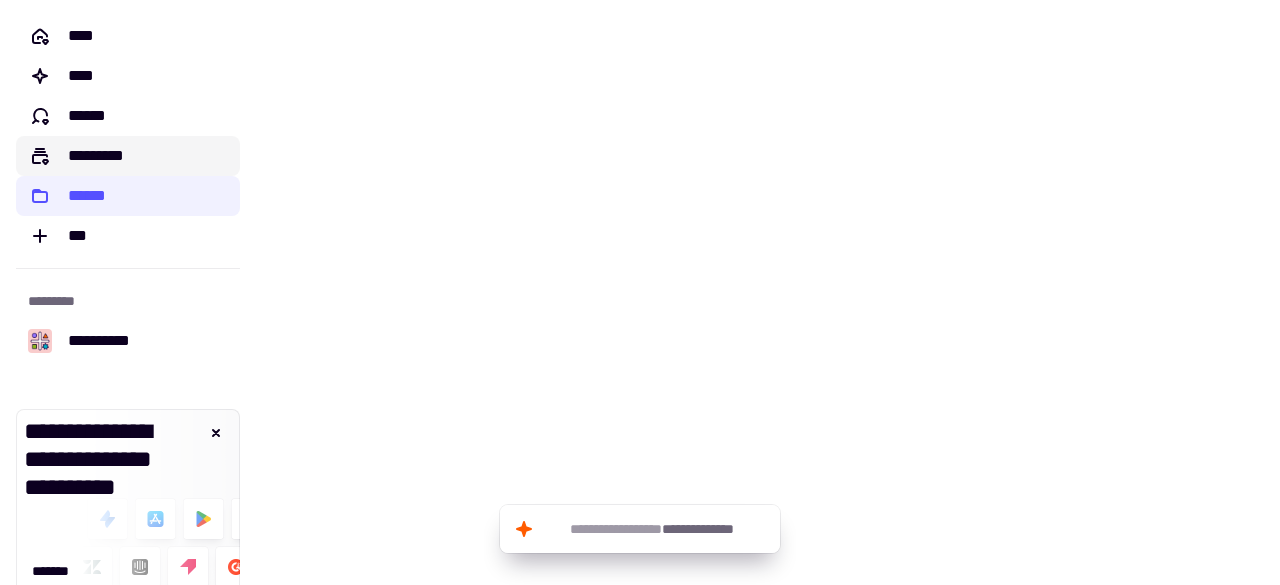 click on "*********" 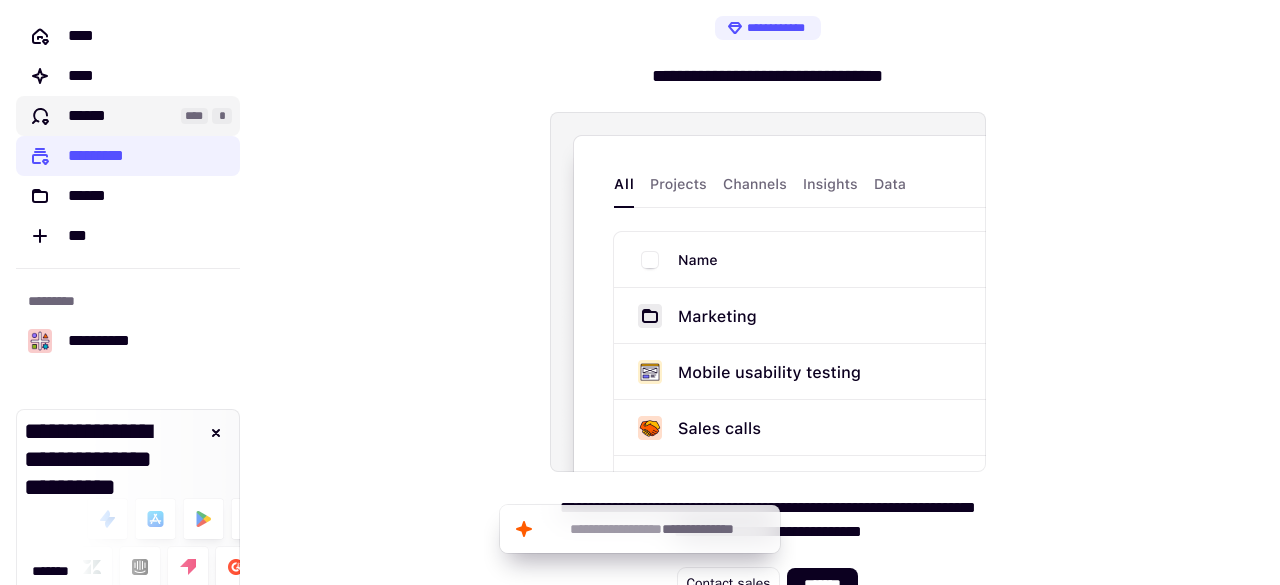click on "******" 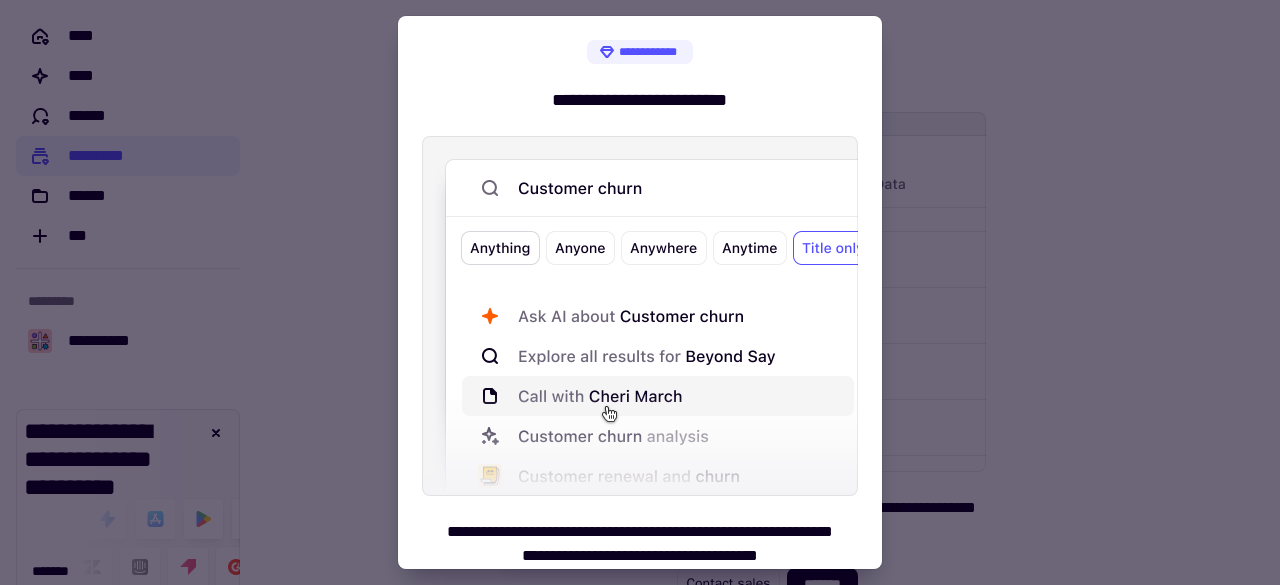 click at bounding box center [640, 292] 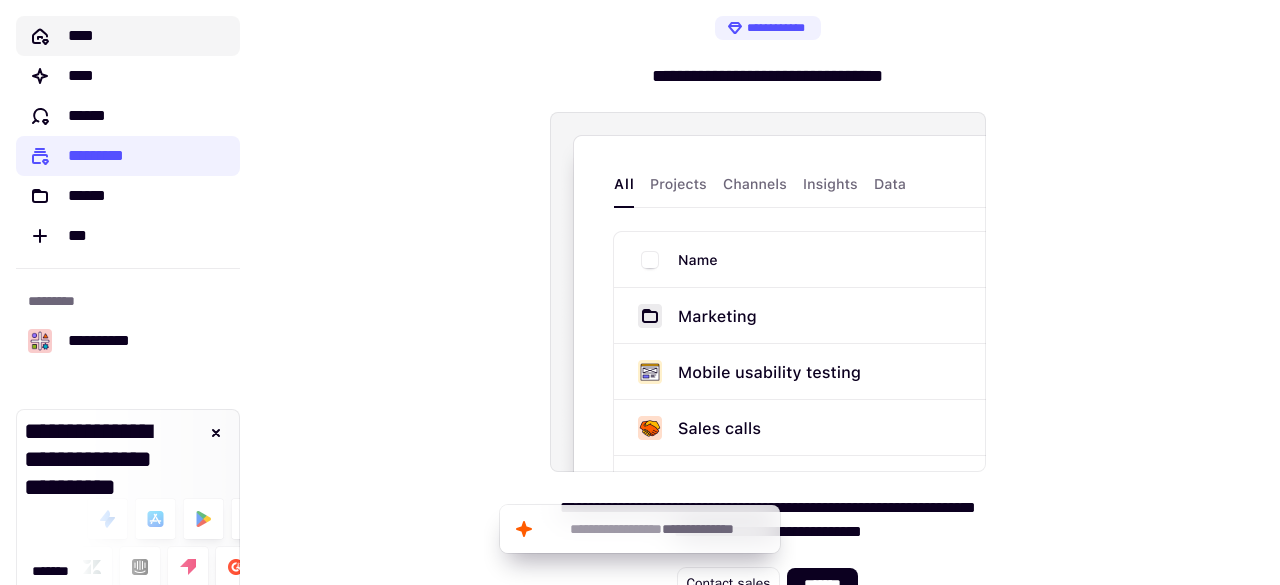 click on "****" 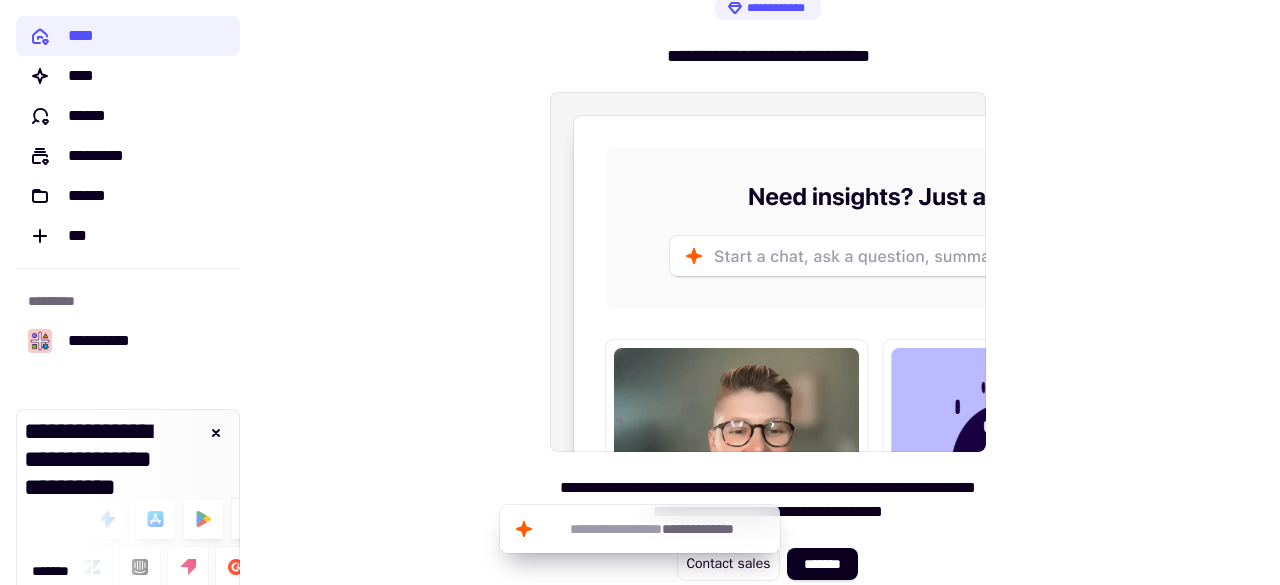 scroll, scrollTop: 30, scrollLeft: 0, axis: vertical 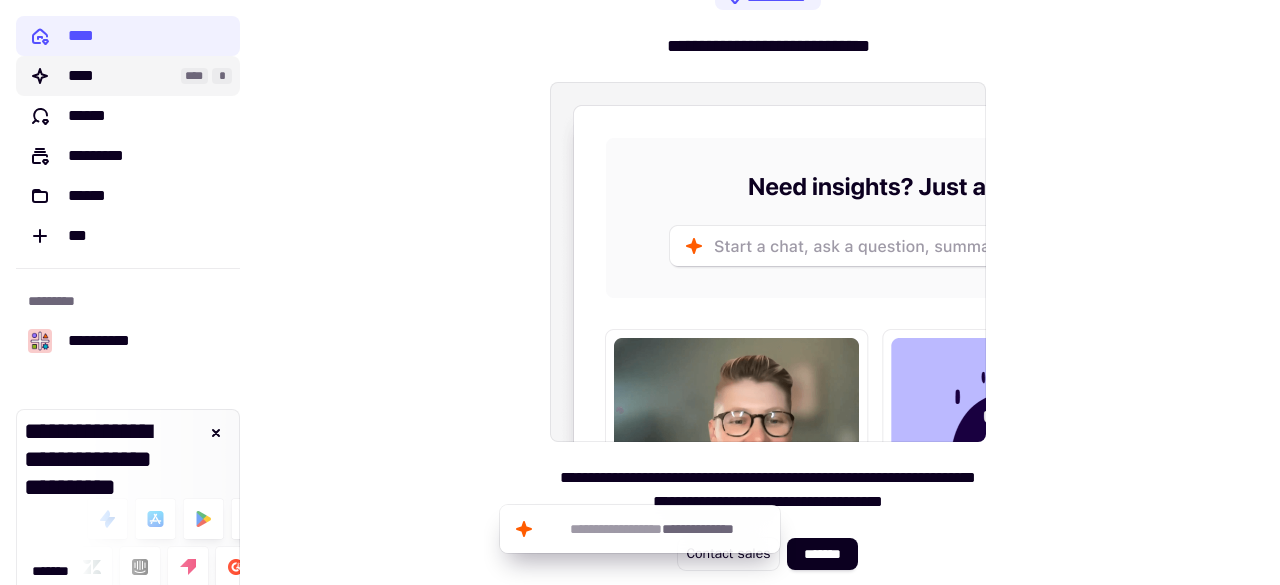 click on "****" 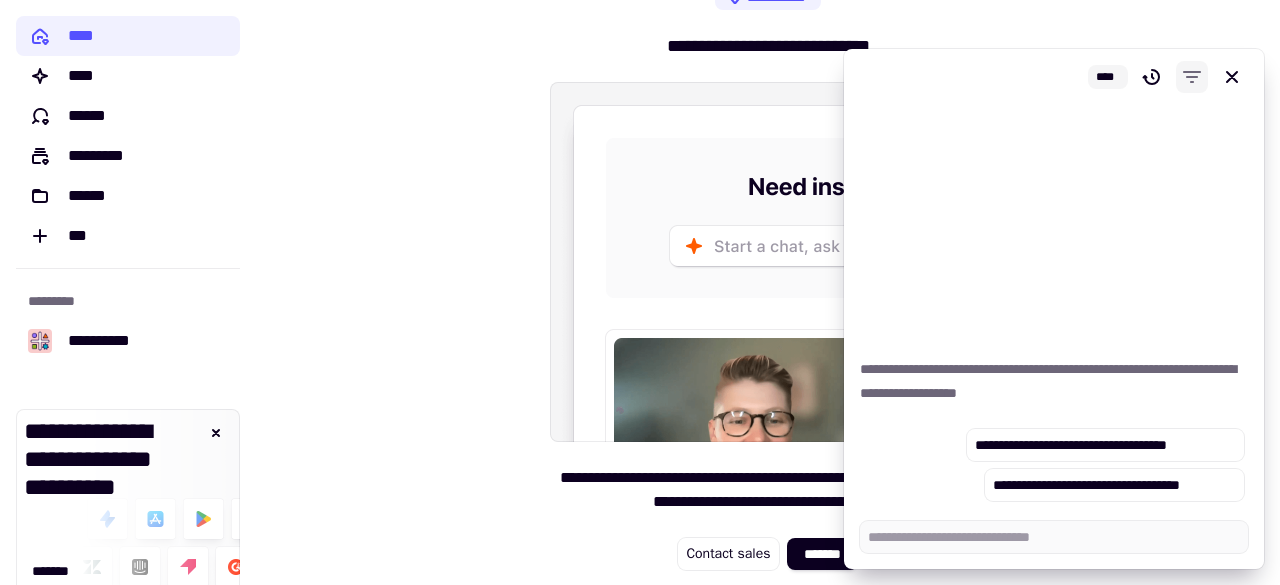 click 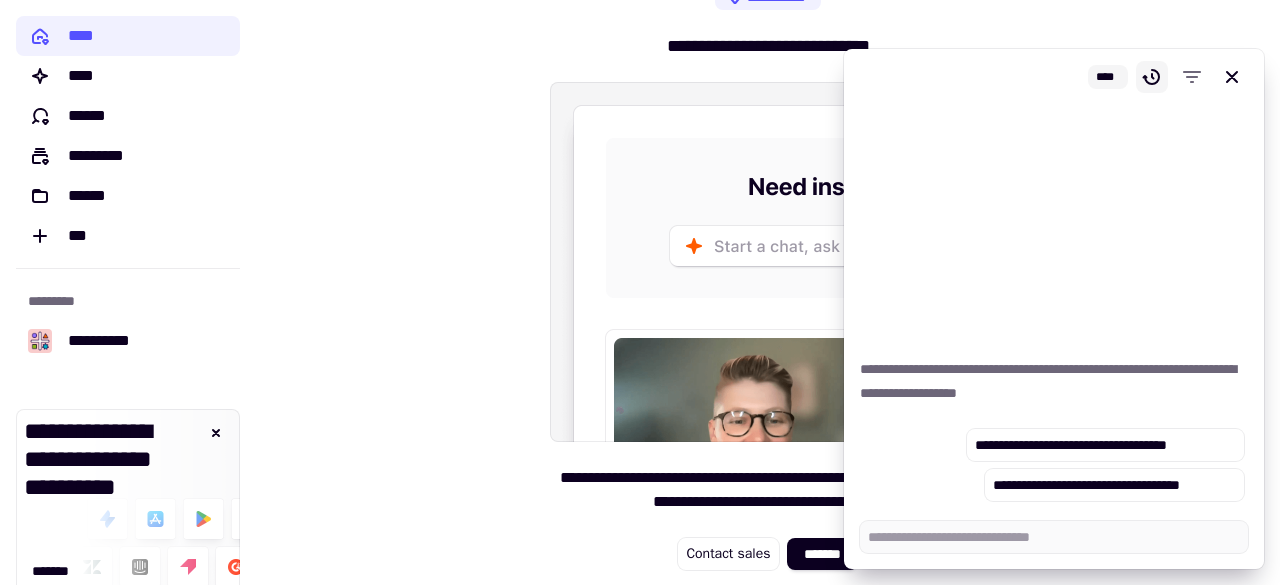 click 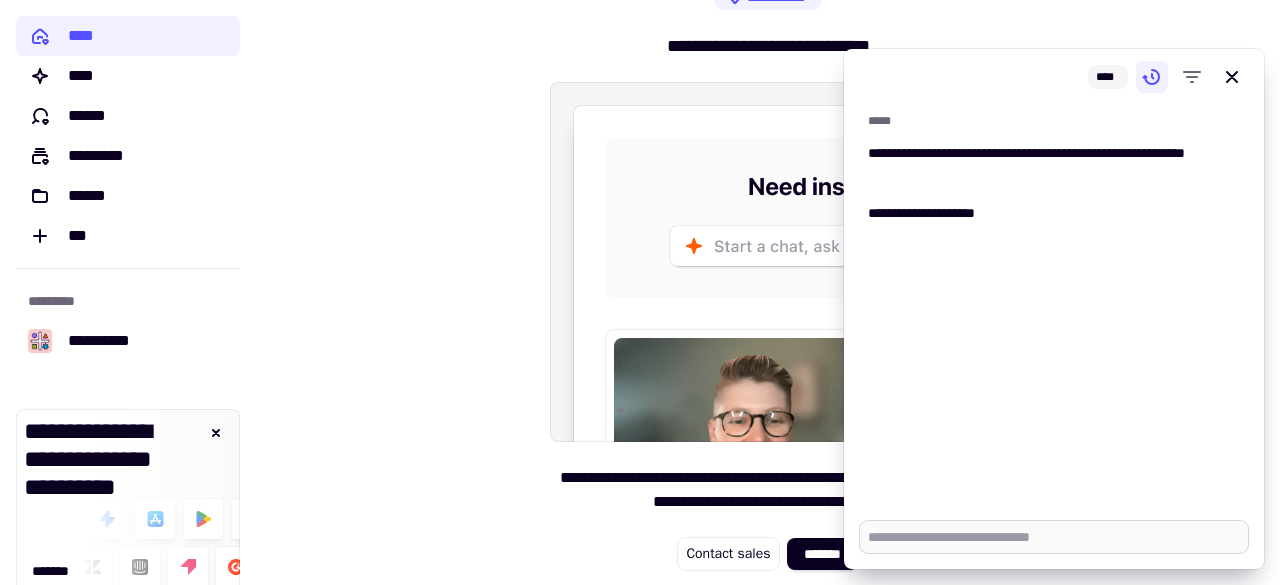 click at bounding box center (1054, 537) 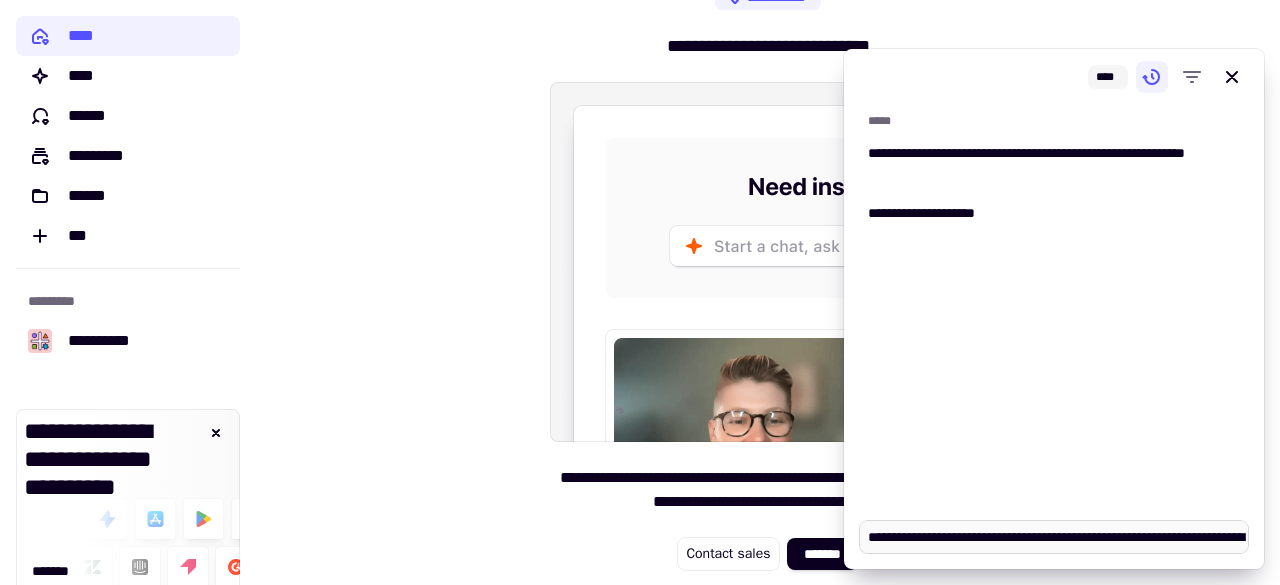 scroll, scrollTop: 3521, scrollLeft: 0, axis: vertical 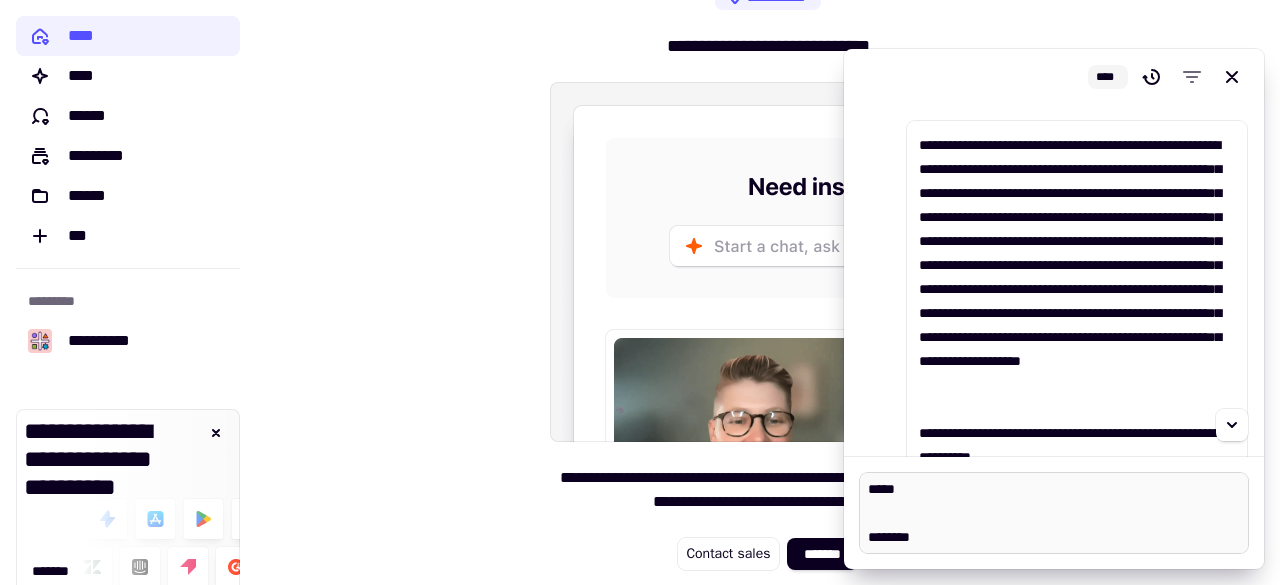 type on "*" 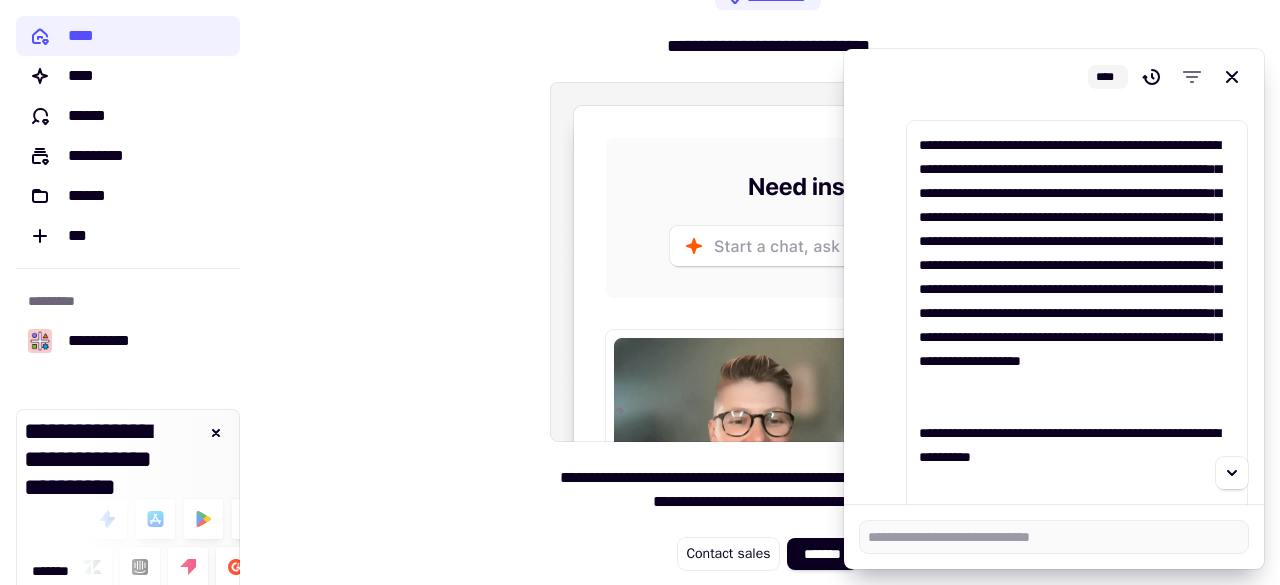 scroll, scrollTop: 0, scrollLeft: 0, axis: both 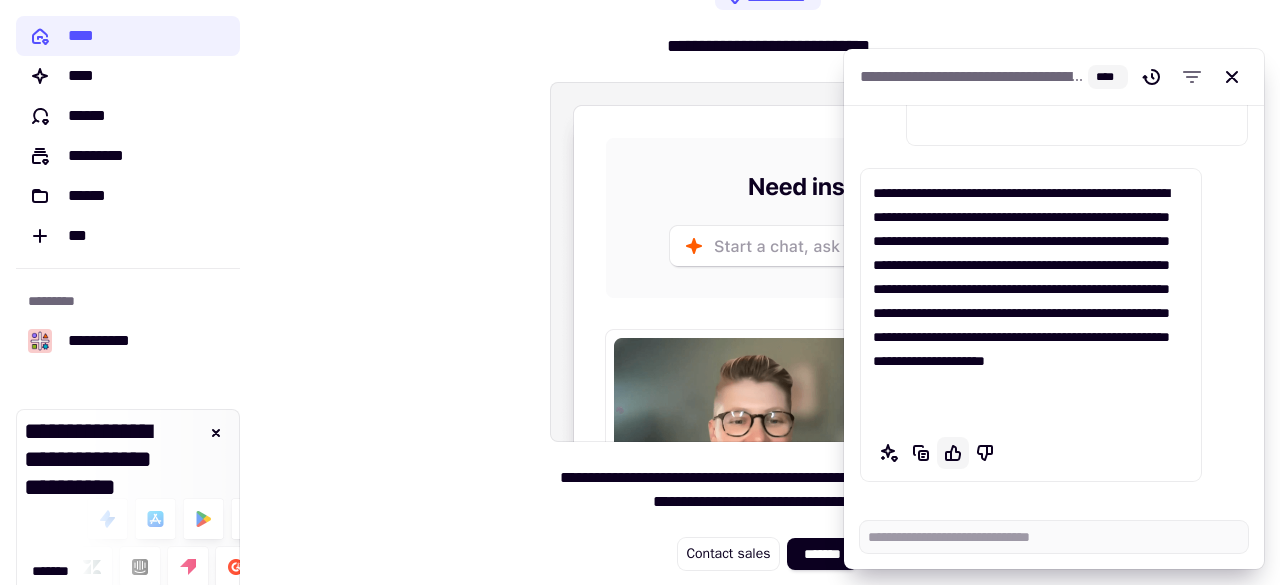 click 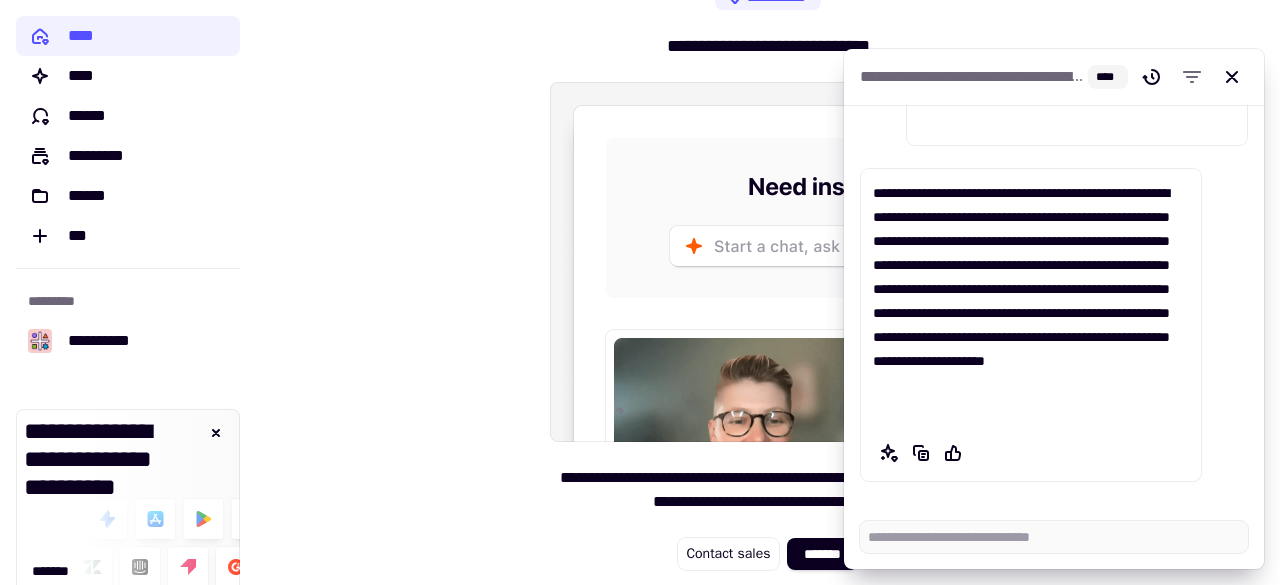 click on "**********" at bounding box center [1054, -1543] 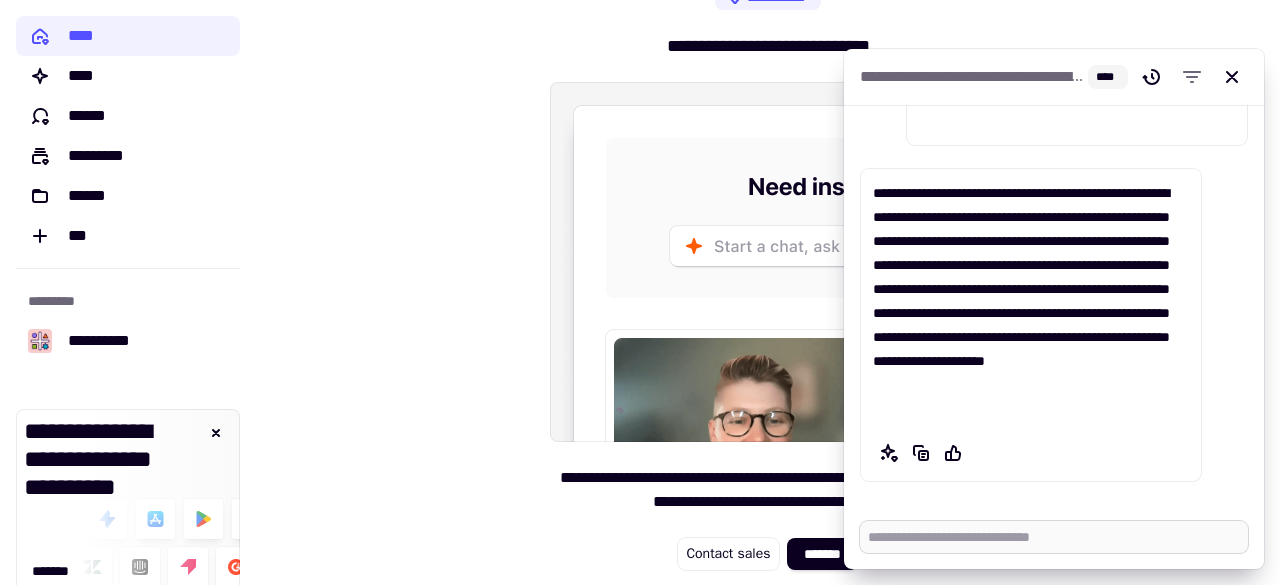 click at bounding box center (1054, 537) 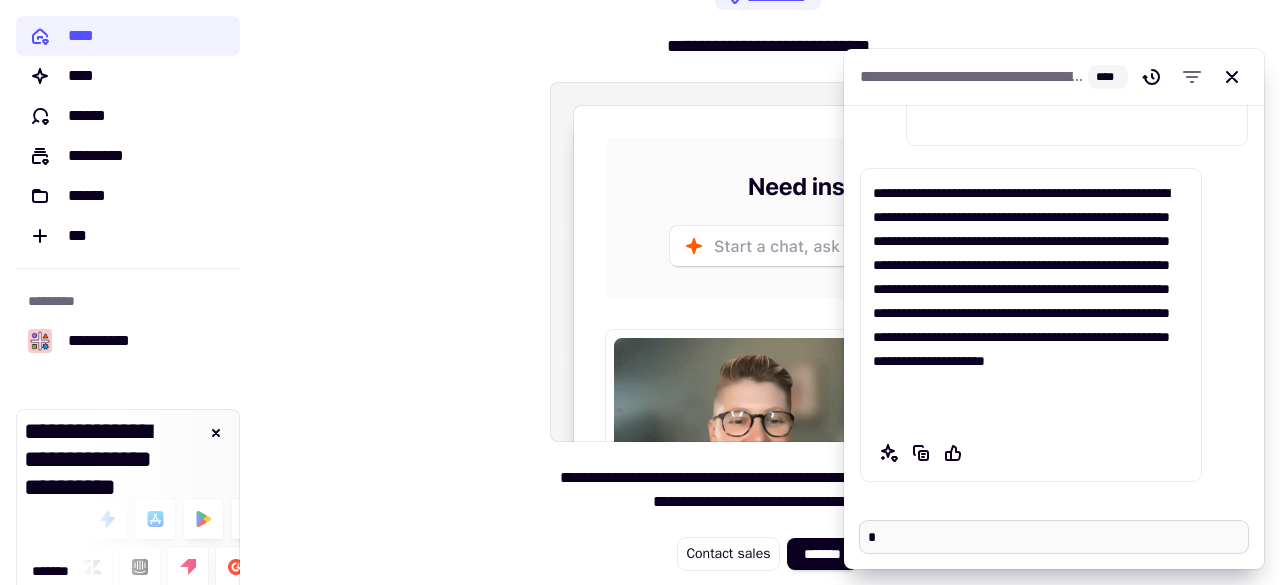 type on "*" 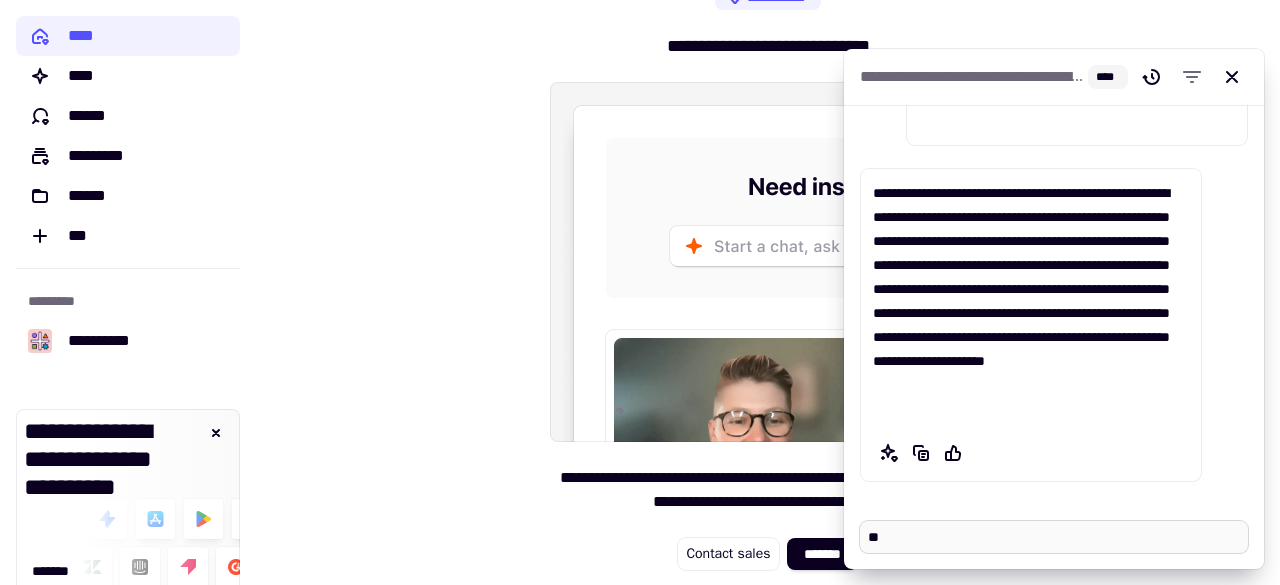 type on "*" 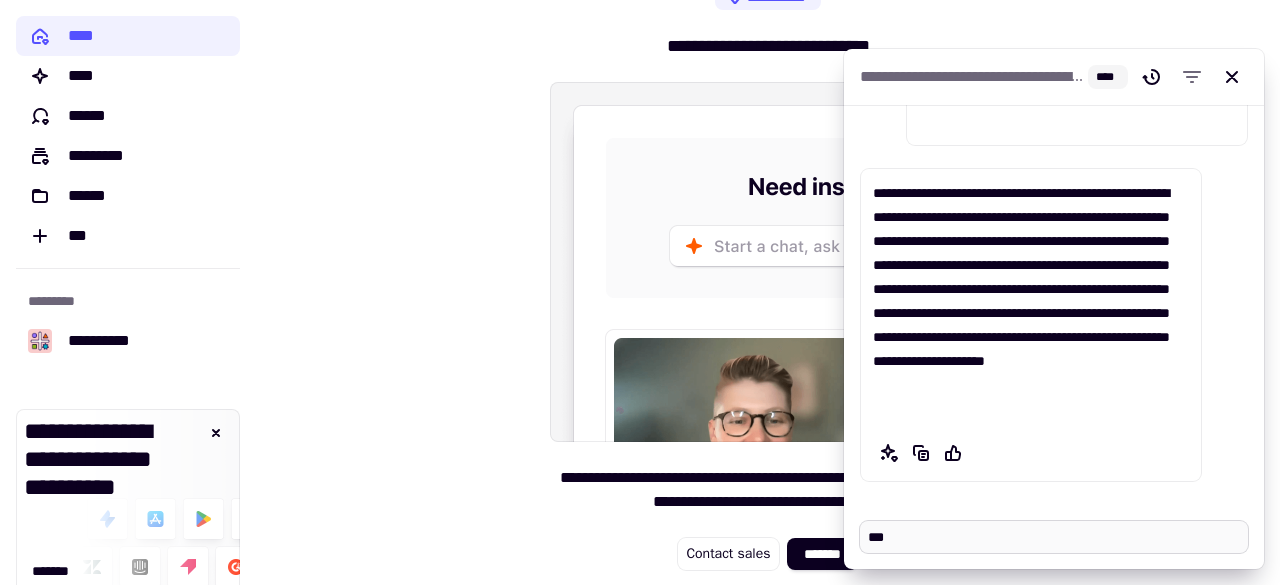 type on "*" 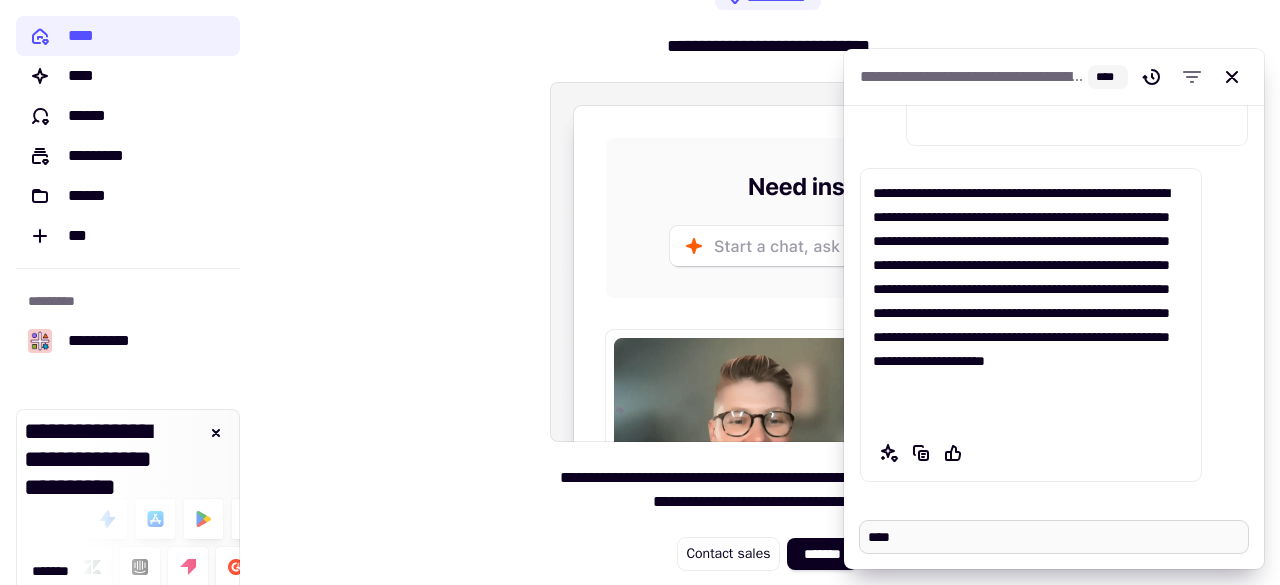 type on "*" 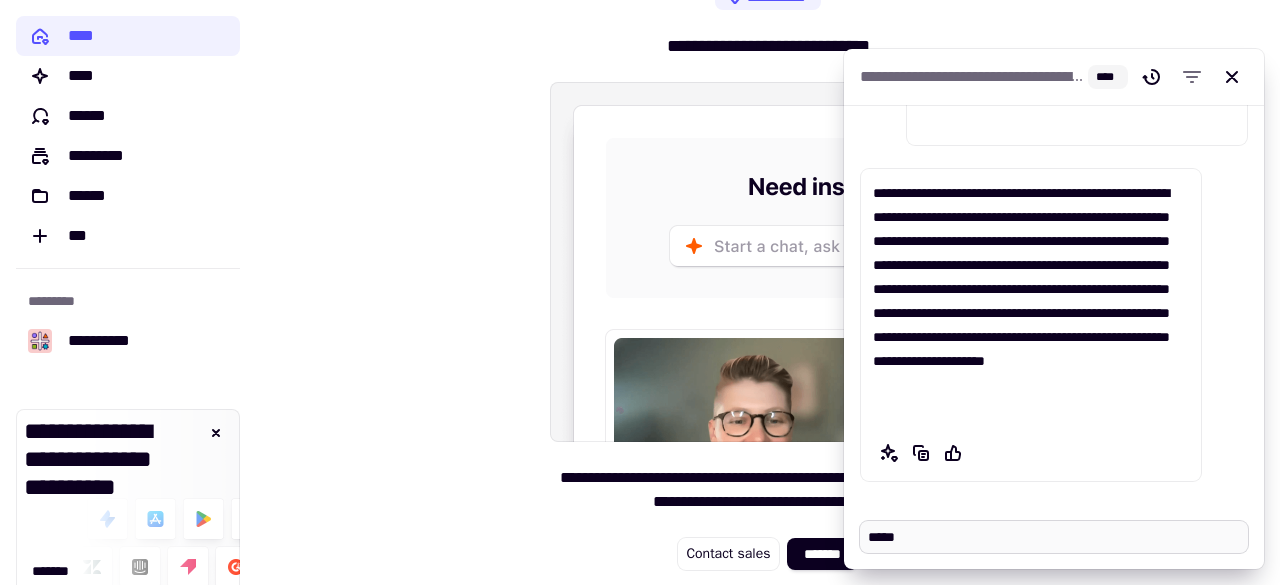 type on "*" 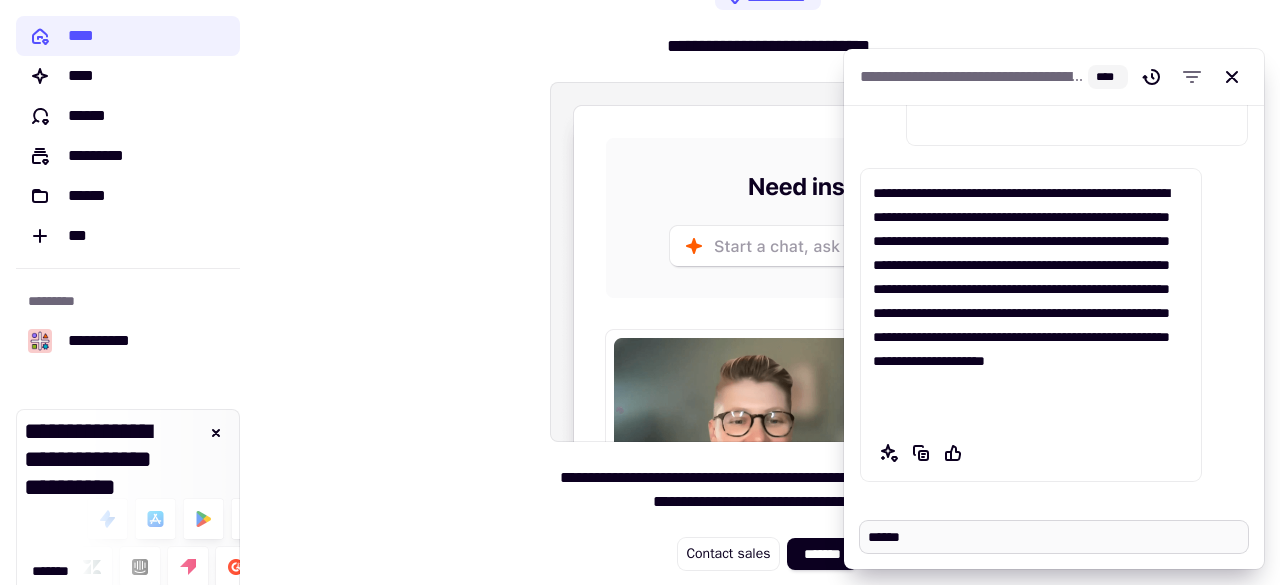 type on "*" 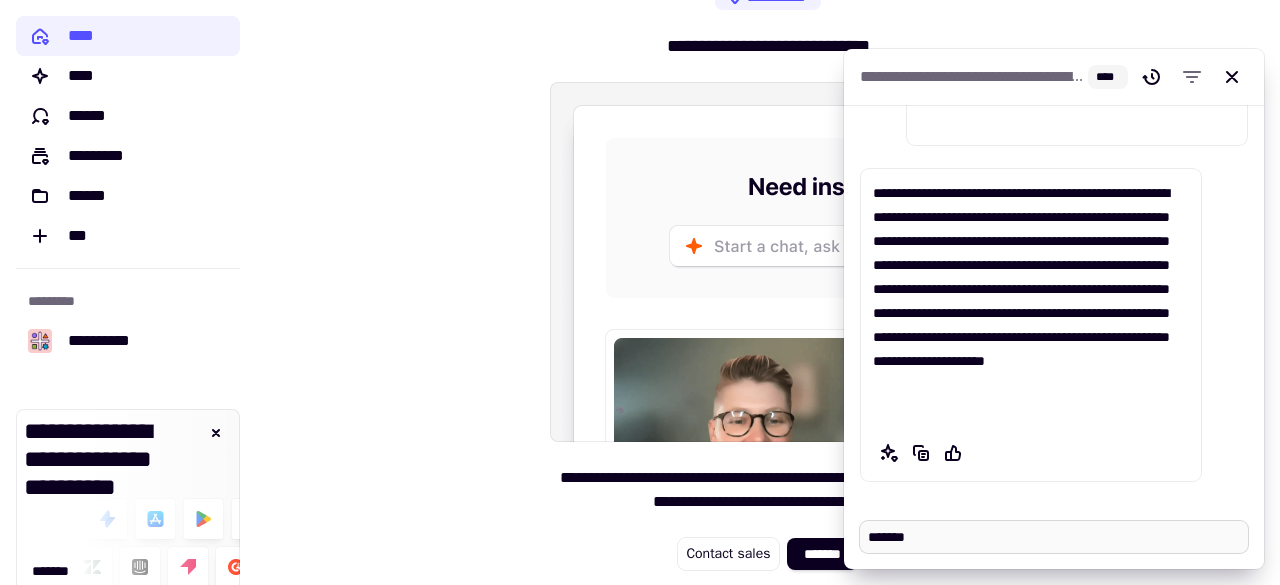 type on "*" 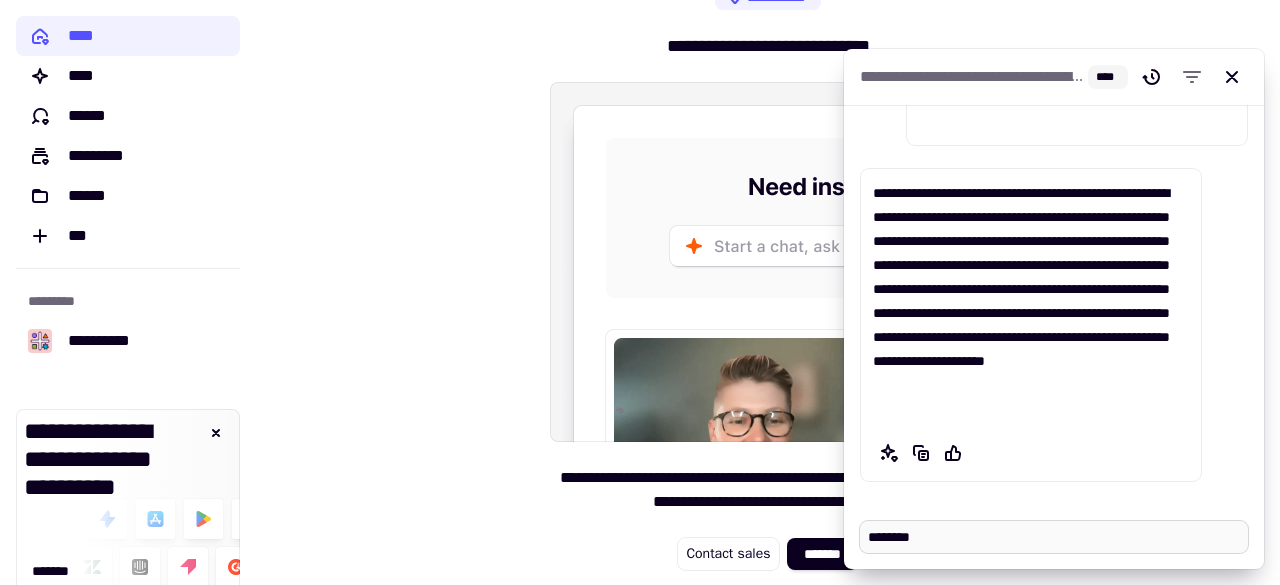 type on "*" 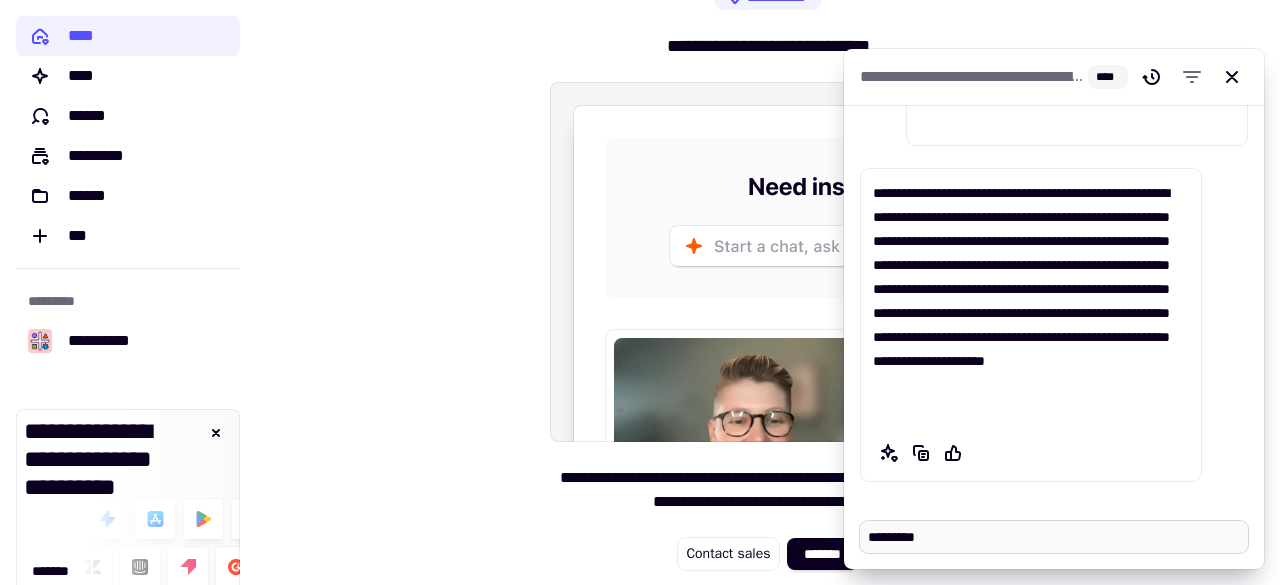 type on "*" 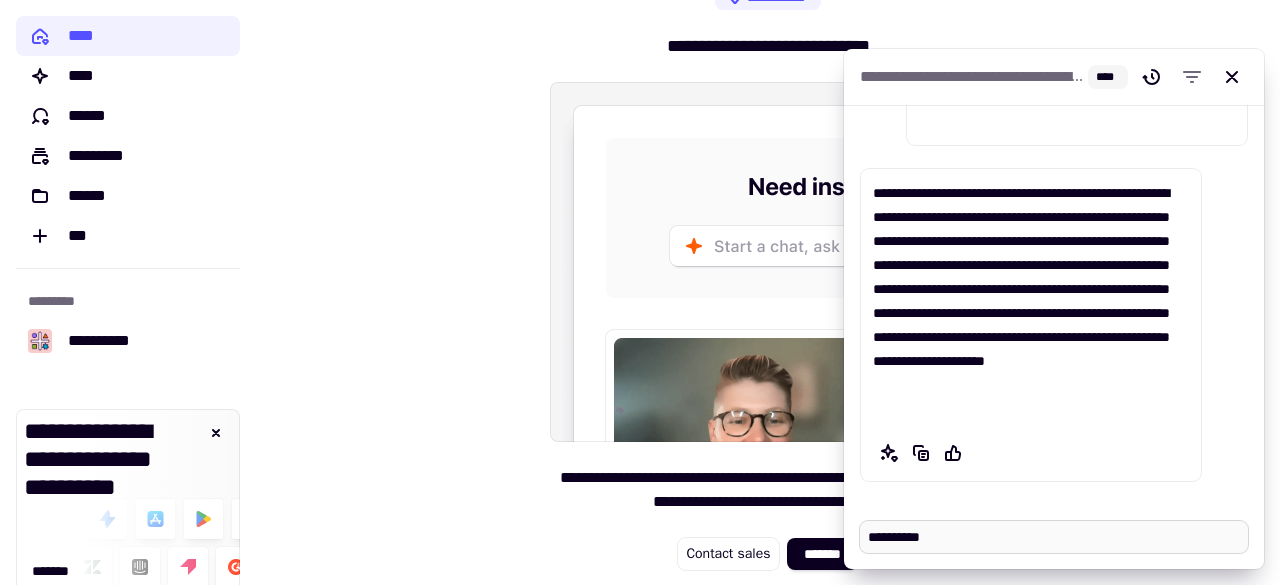 type on "*" 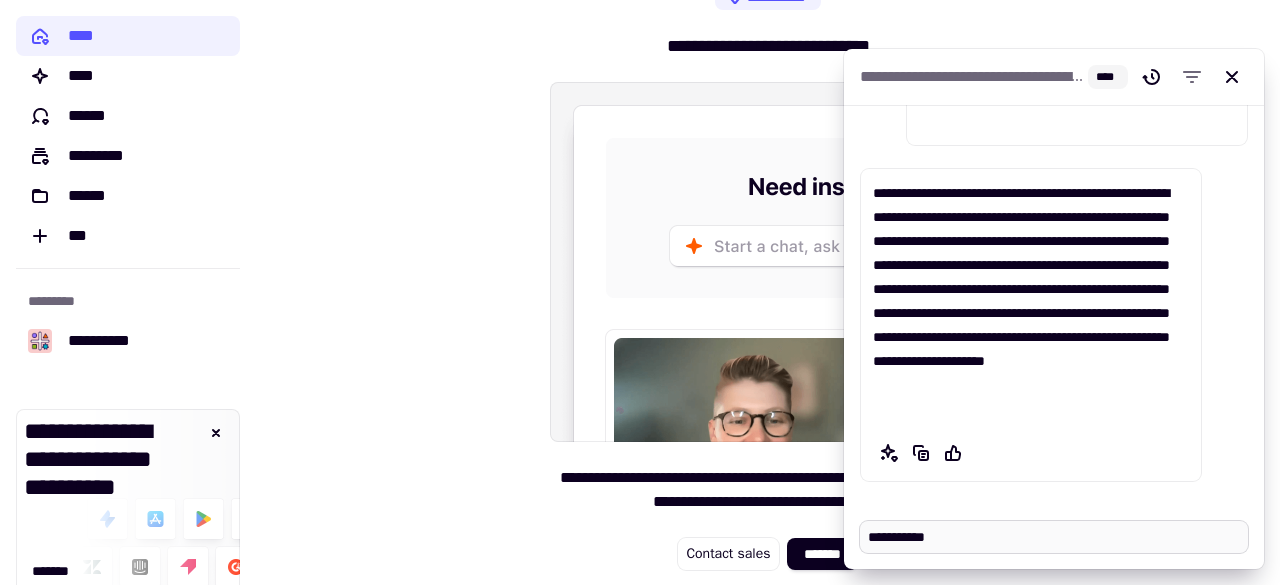 type on "*" 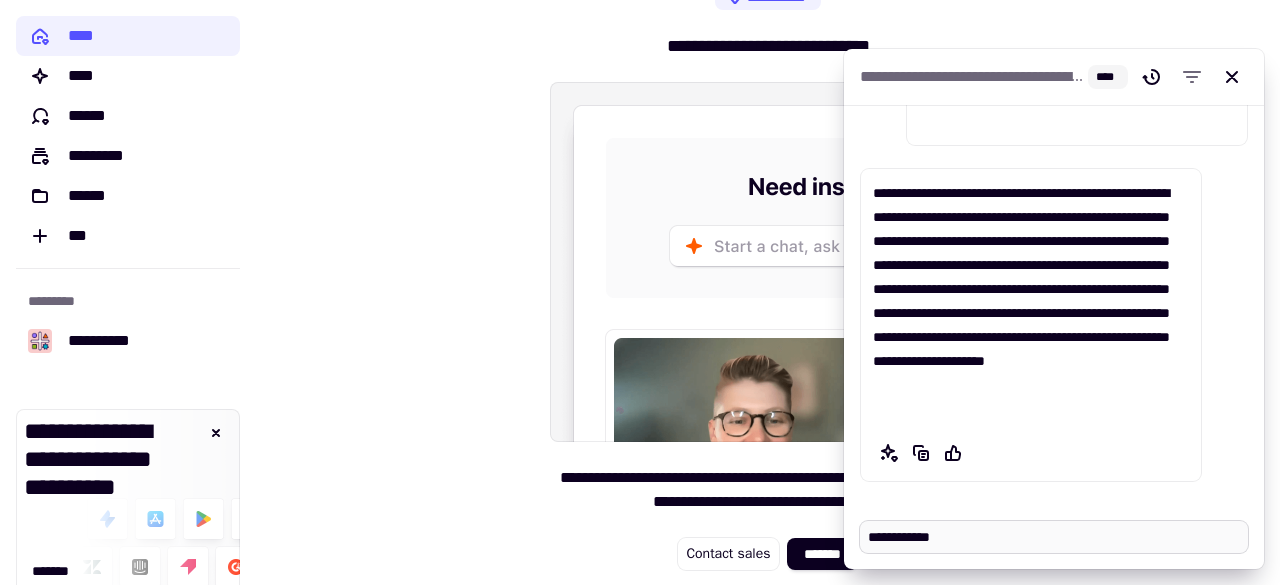 type on "*" 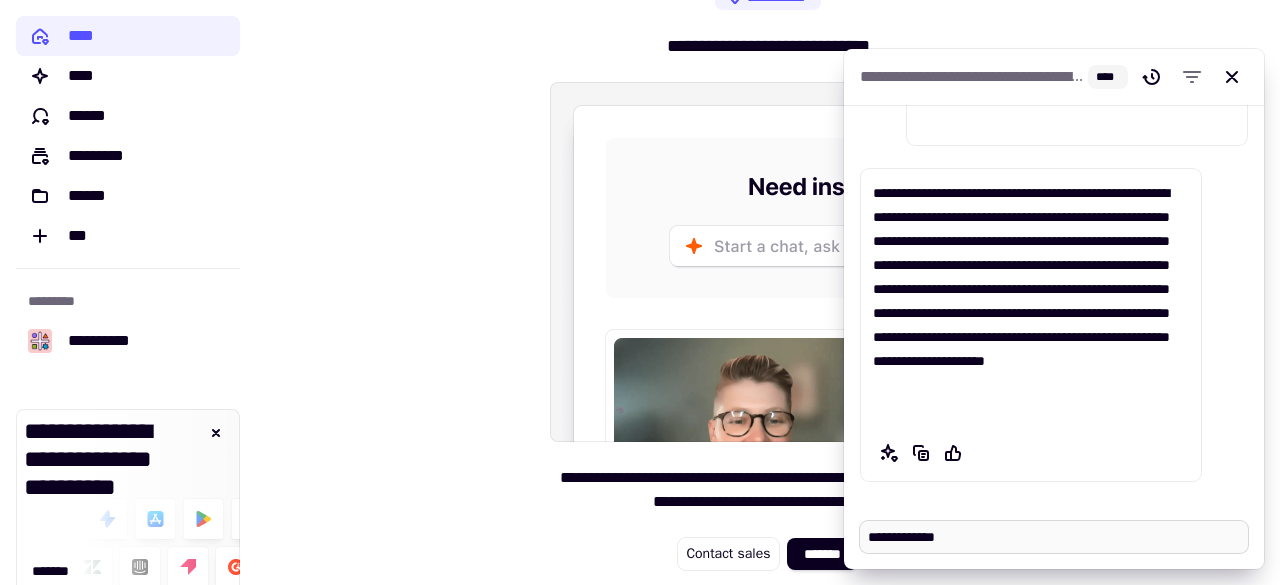 type on "*" 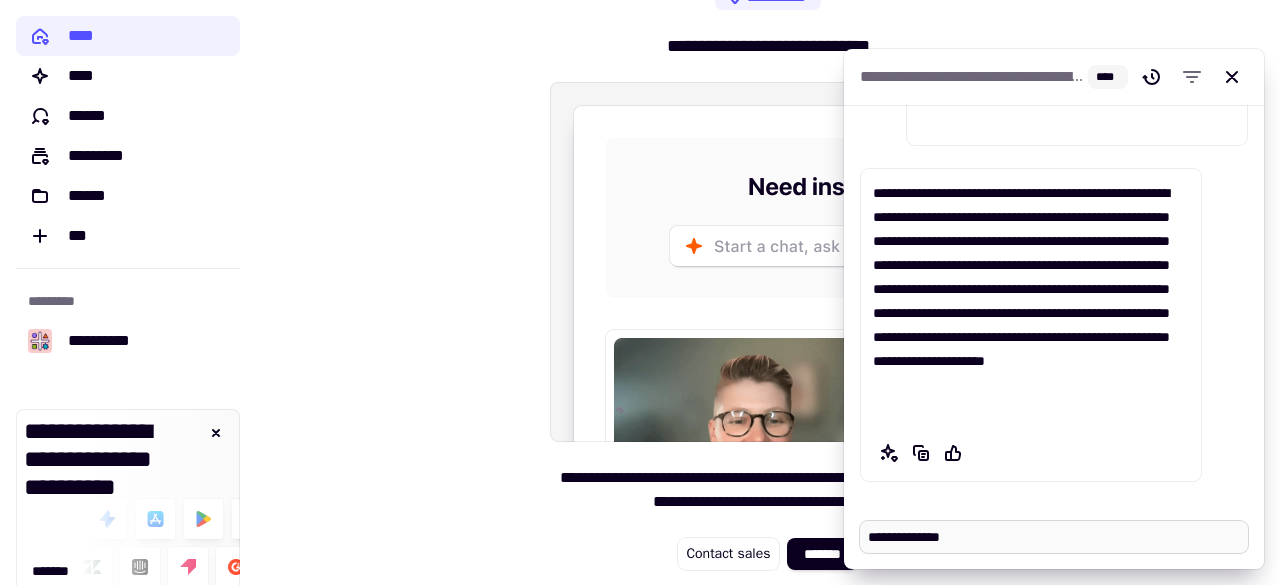 type on "*" 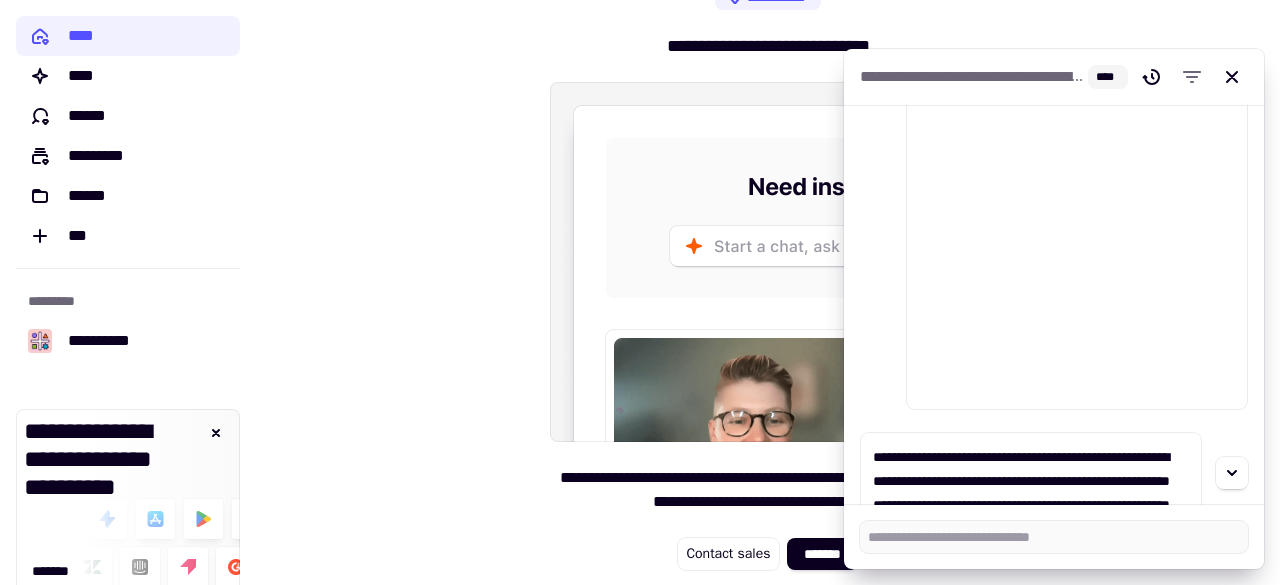 scroll, scrollTop: 4032, scrollLeft: 0, axis: vertical 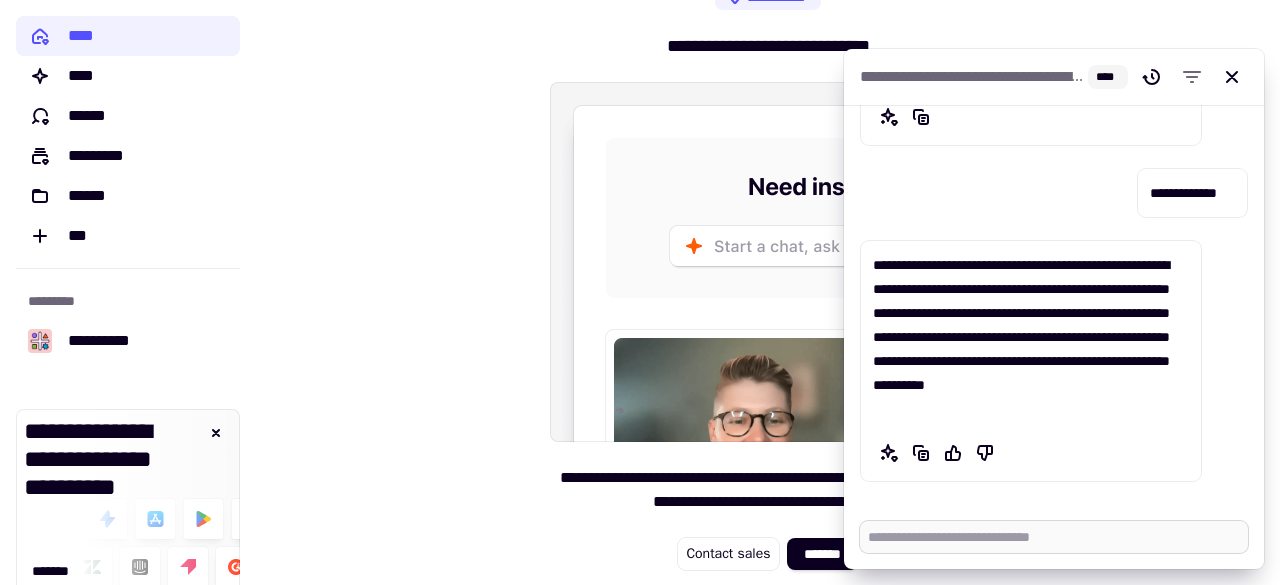 type on "*" 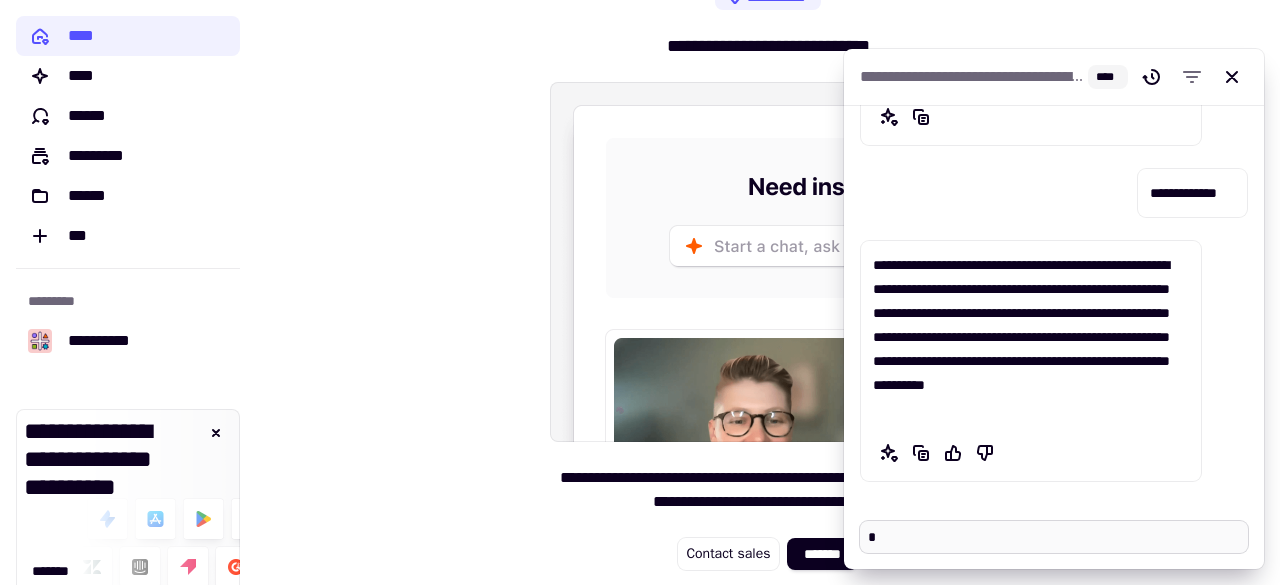 type on "*" 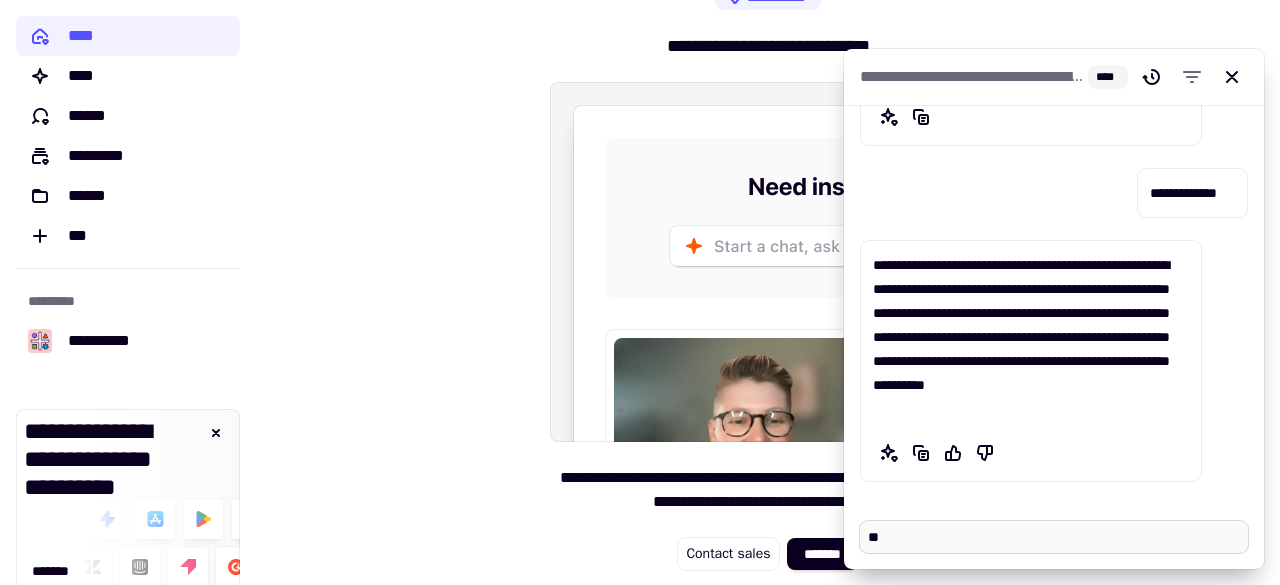 type on "*" 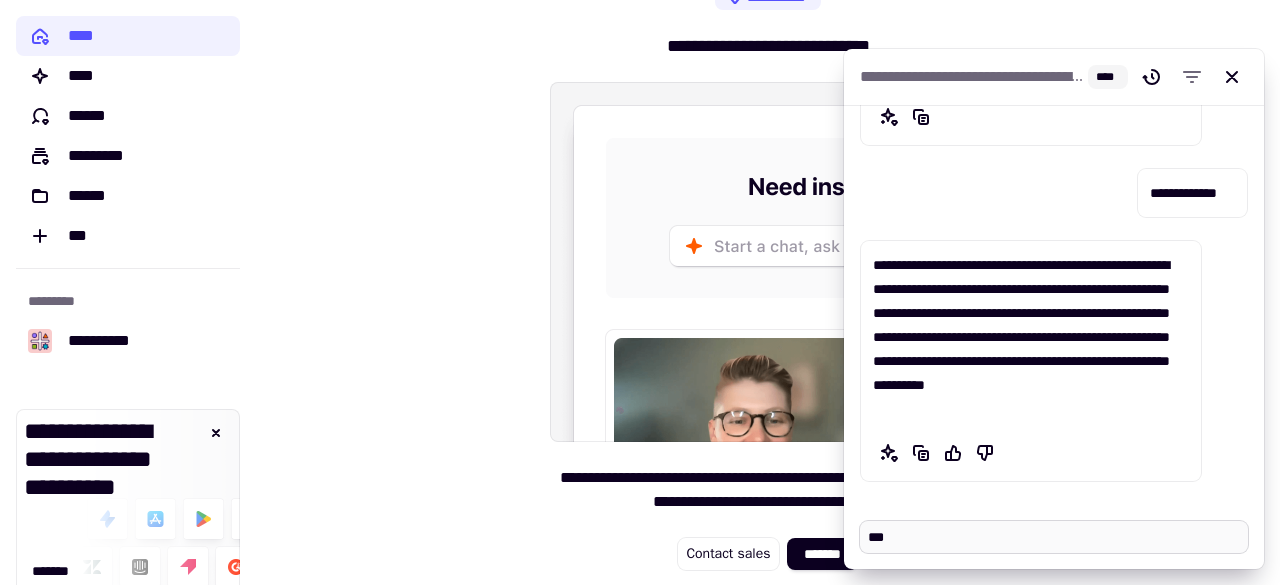 type on "*" 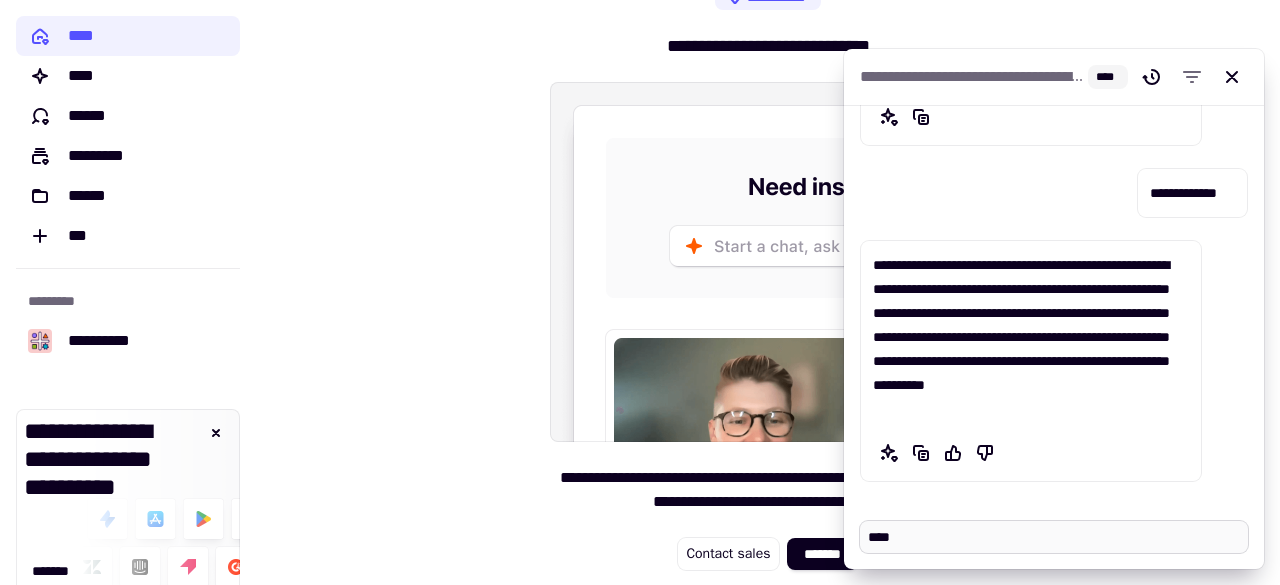 type on "*" 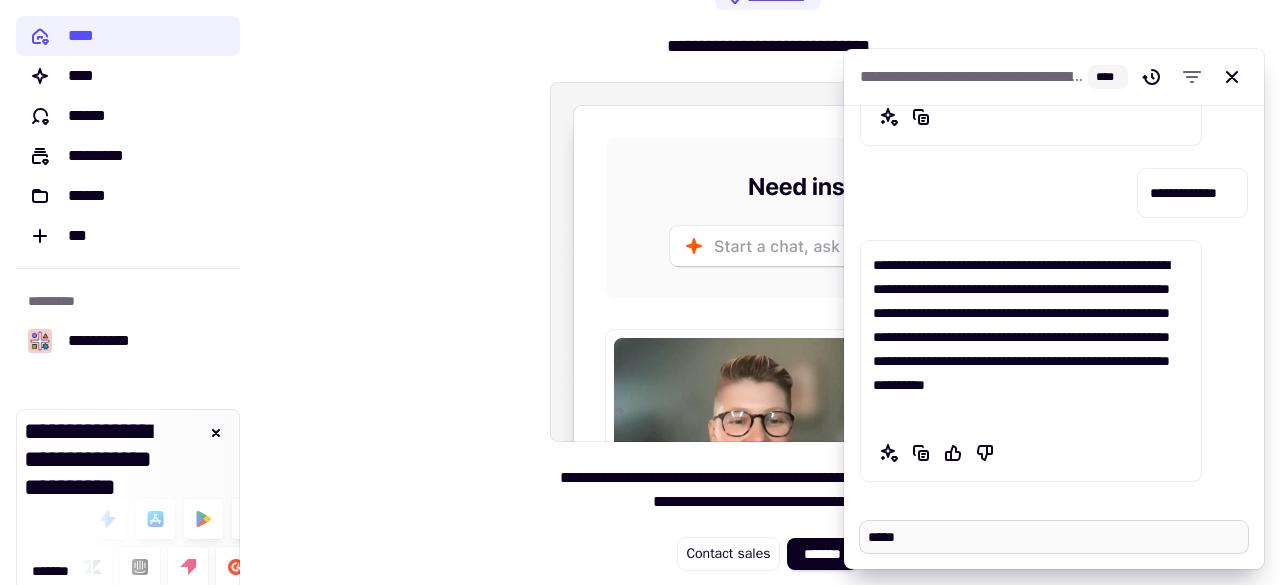type on "*" 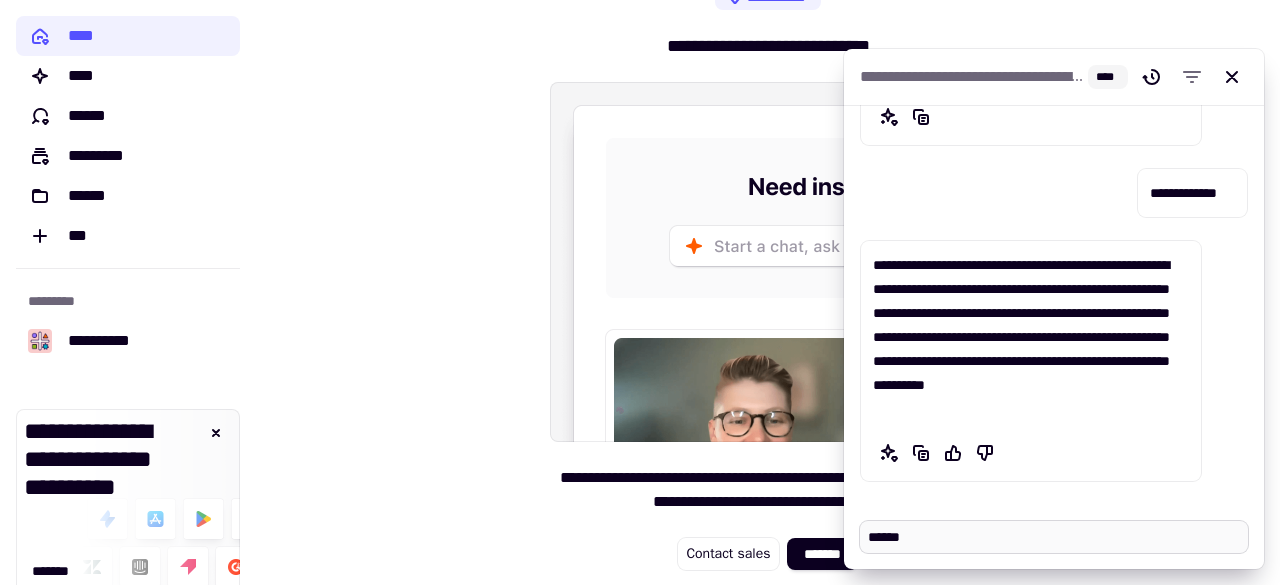type on "*" 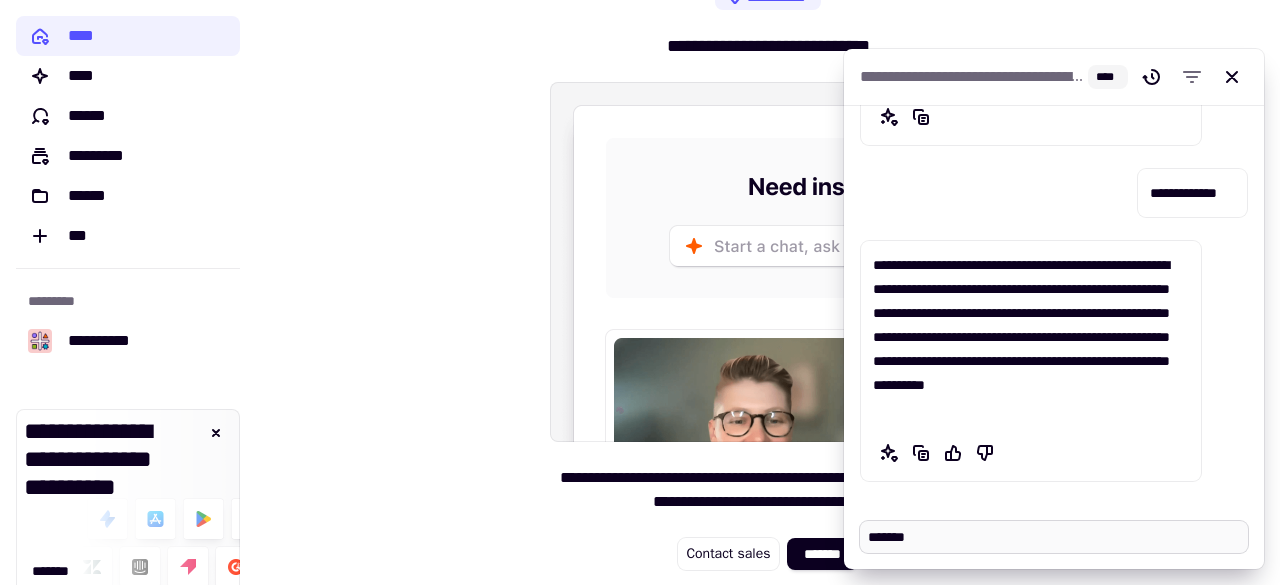 type on "*" 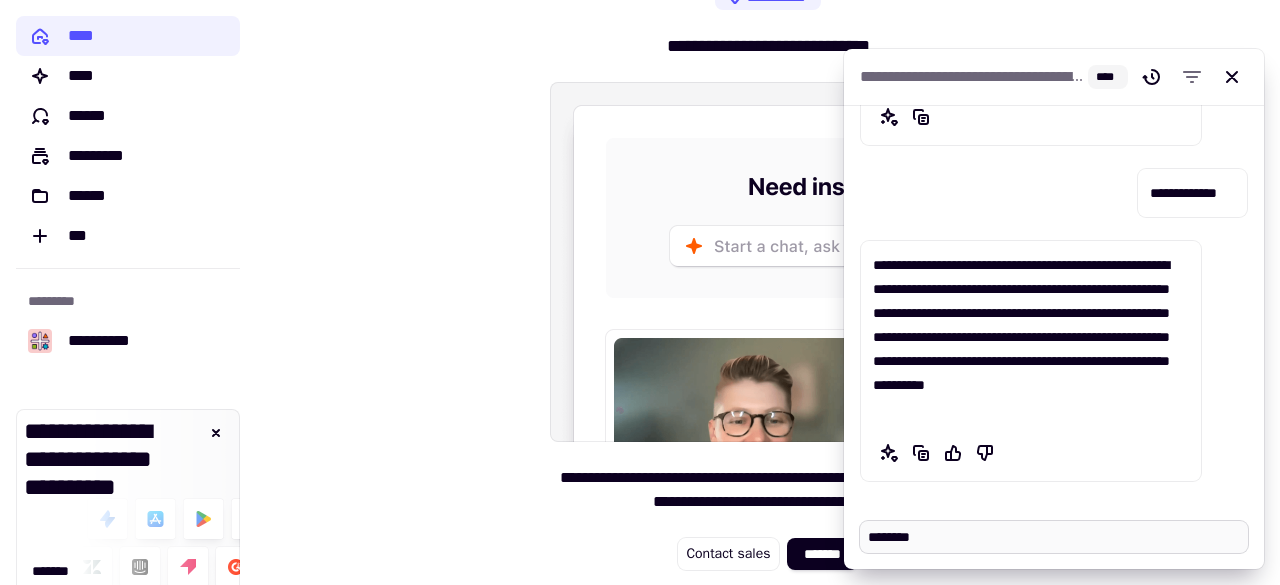 type on "*" 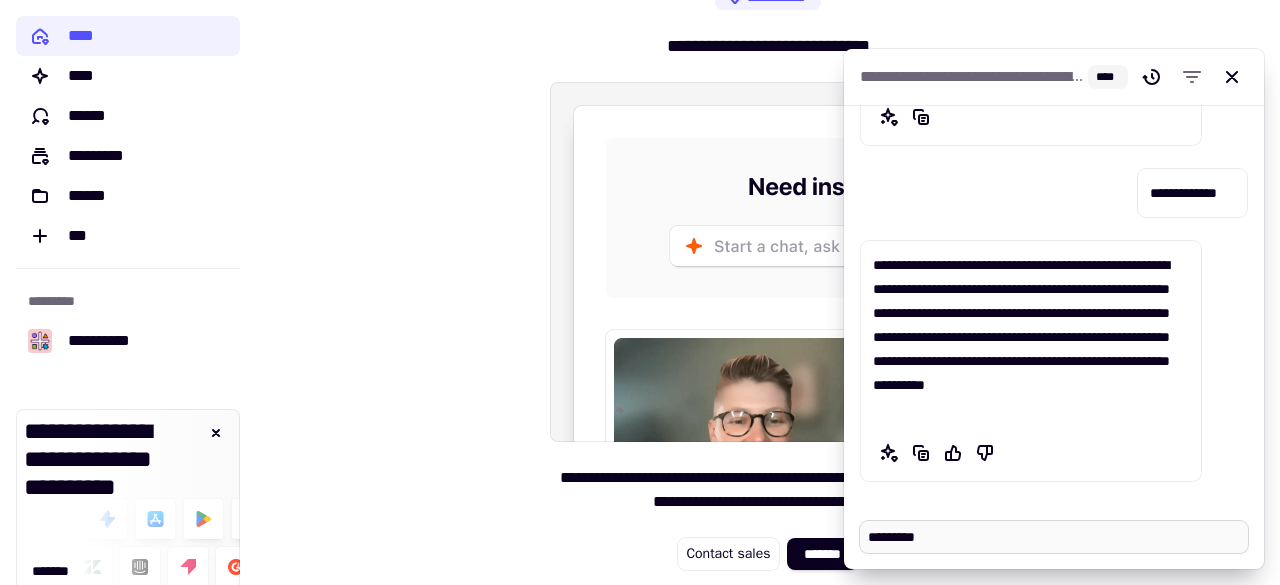 type on "*" 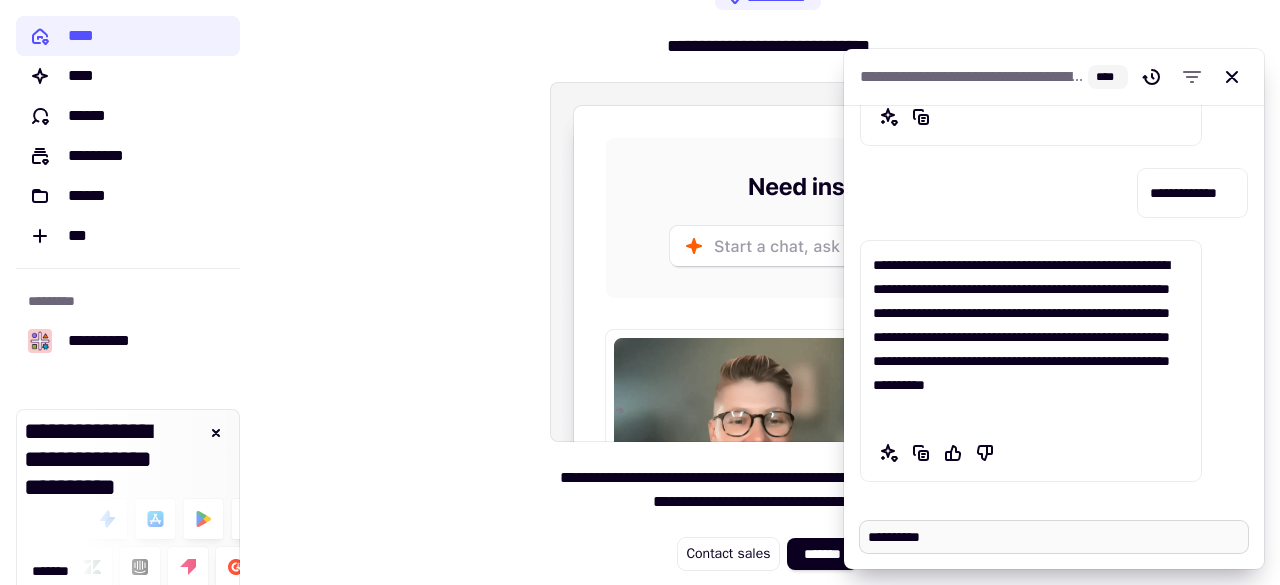 type on "*" 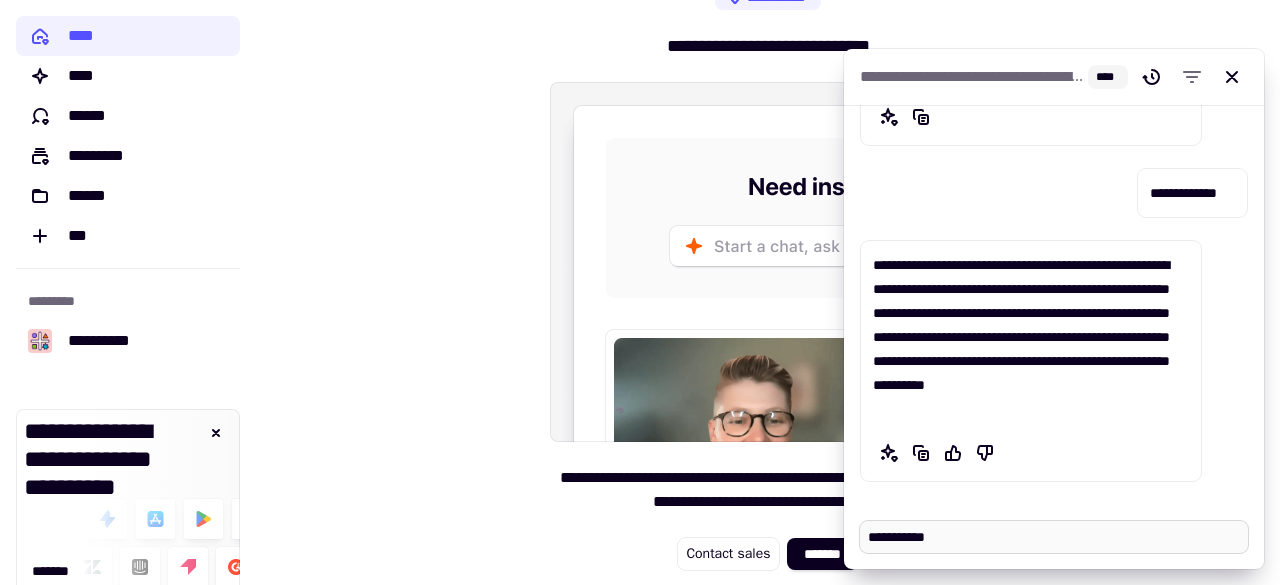 type on "*" 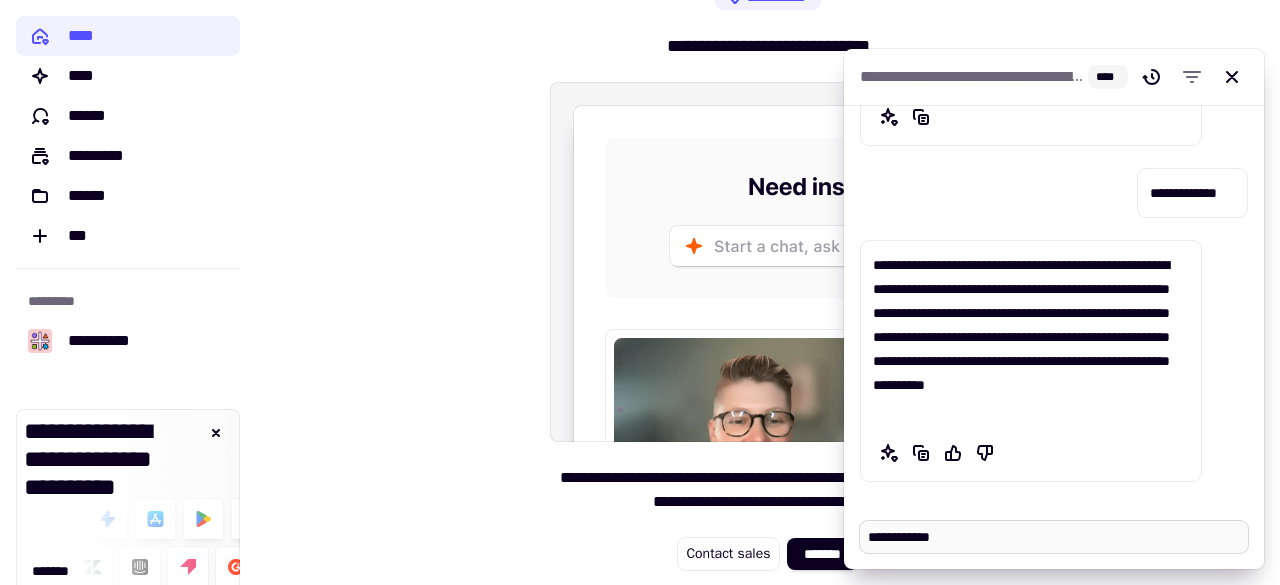 type on "*" 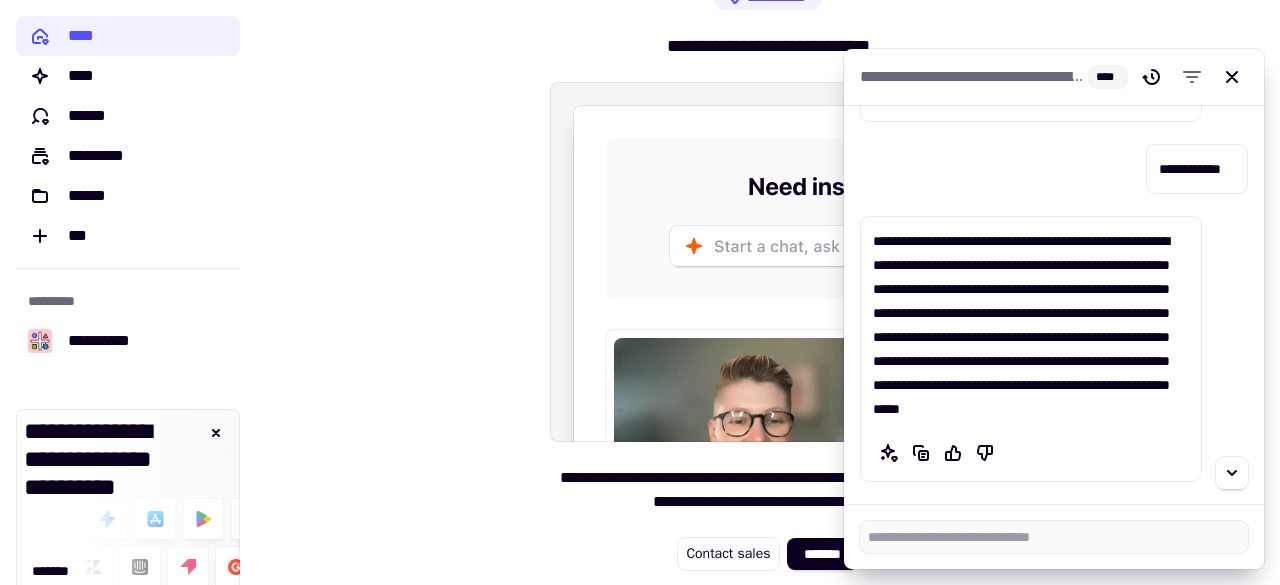 scroll, scrollTop: 4440, scrollLeft: 0, axis: vertical 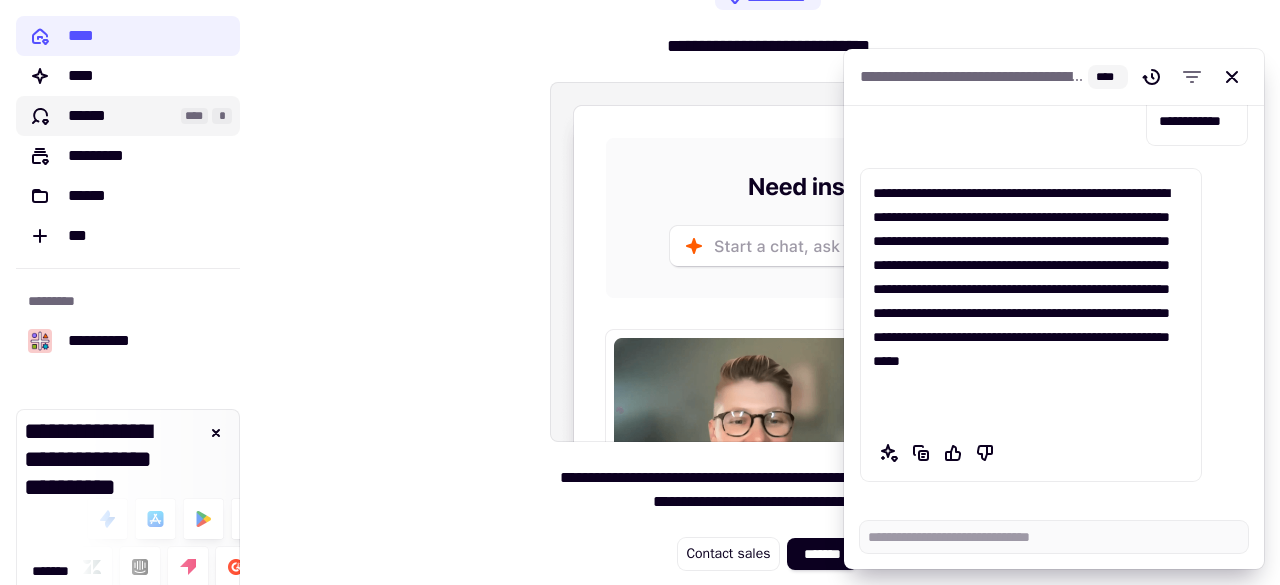 click on "******" 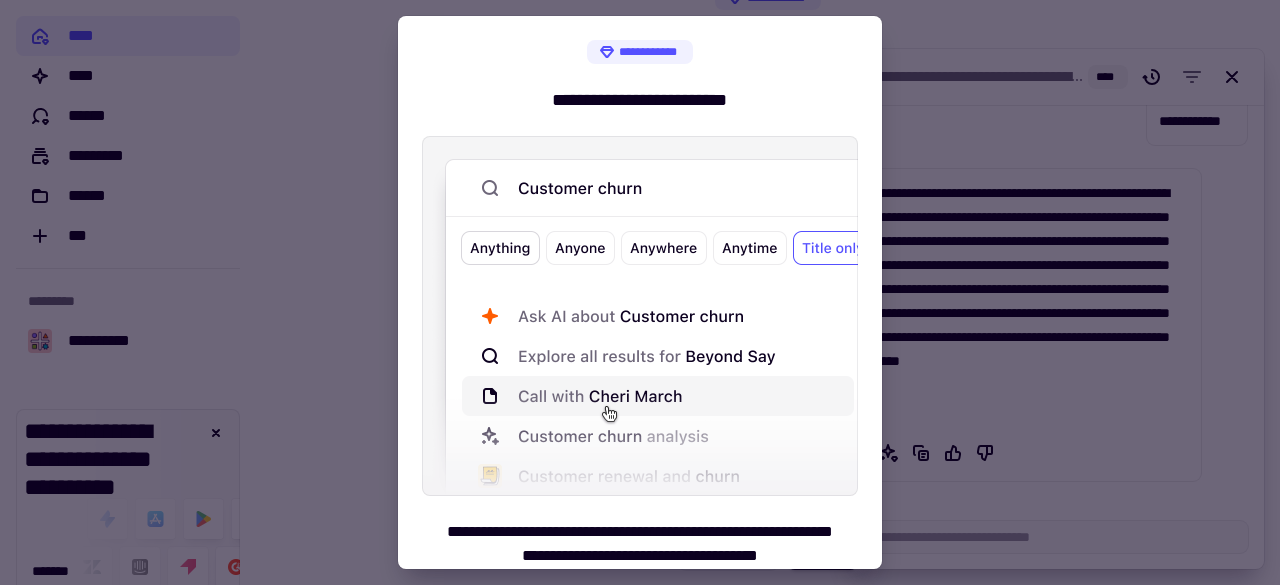 click at bounding box center [640, 292] 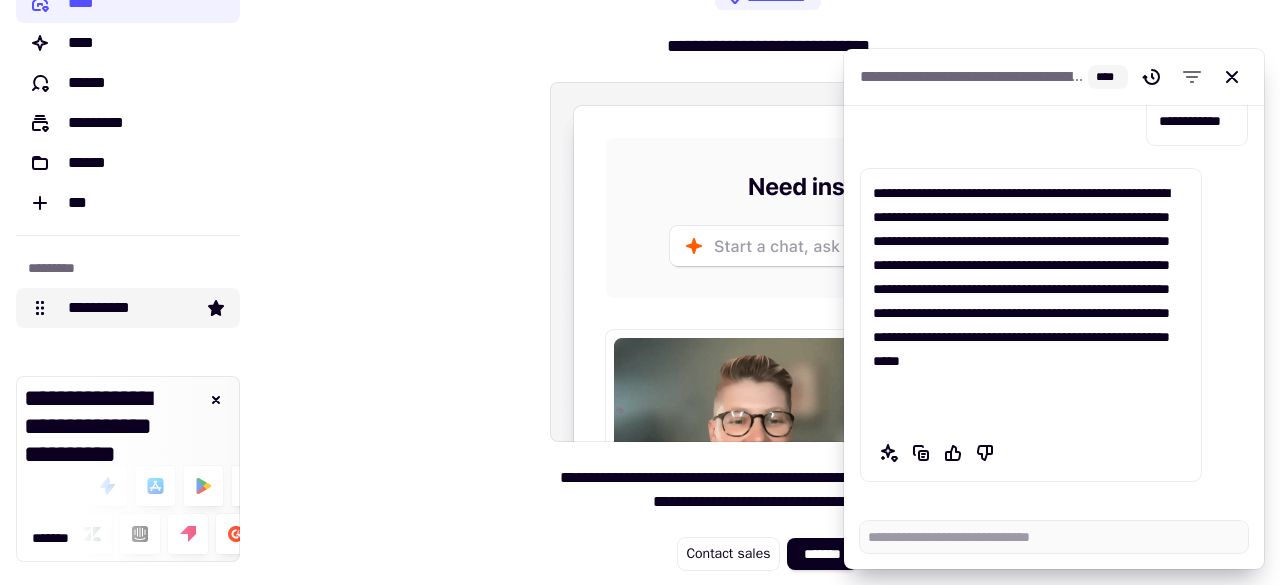 scroll, scrollTop: 0, scrollLeft: 0, axis: both 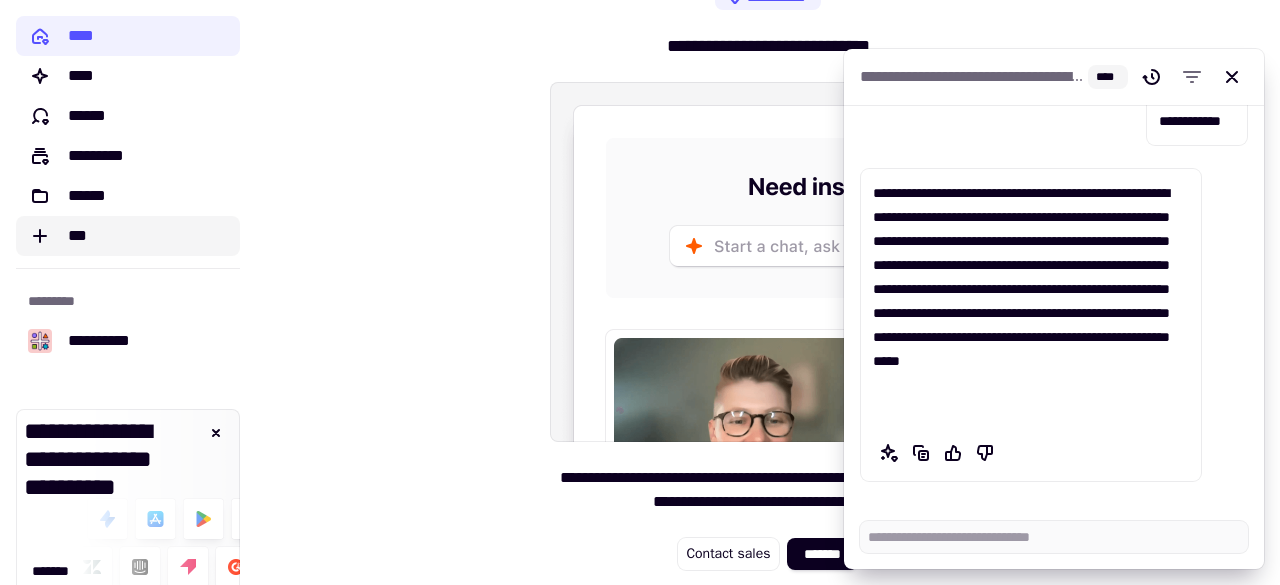 click on "***" 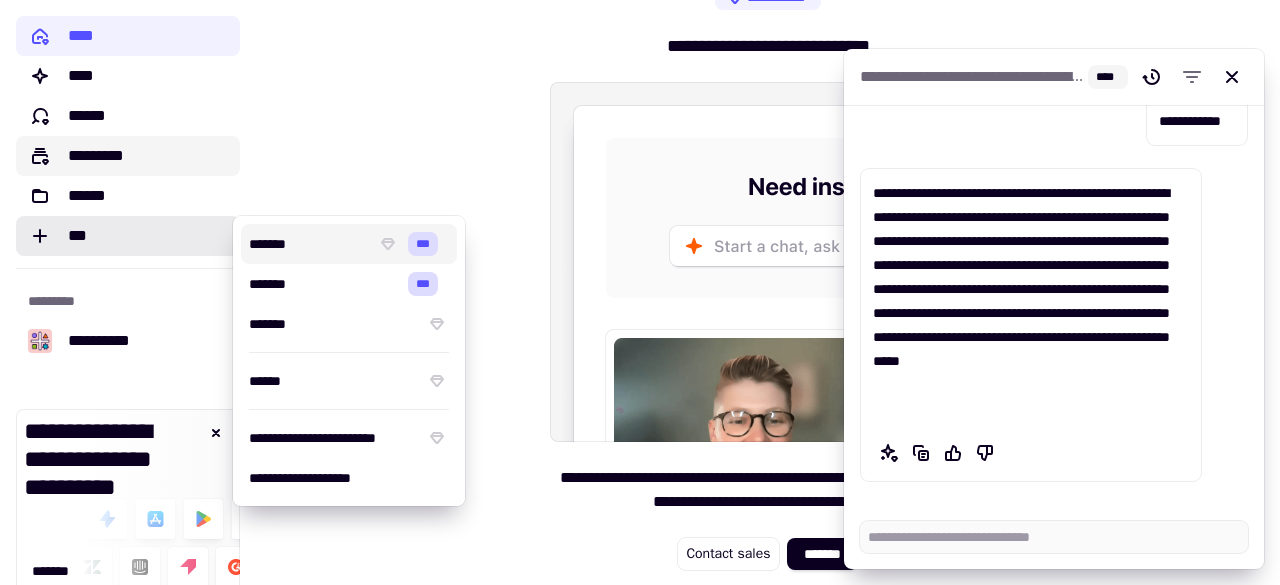click on "*********" 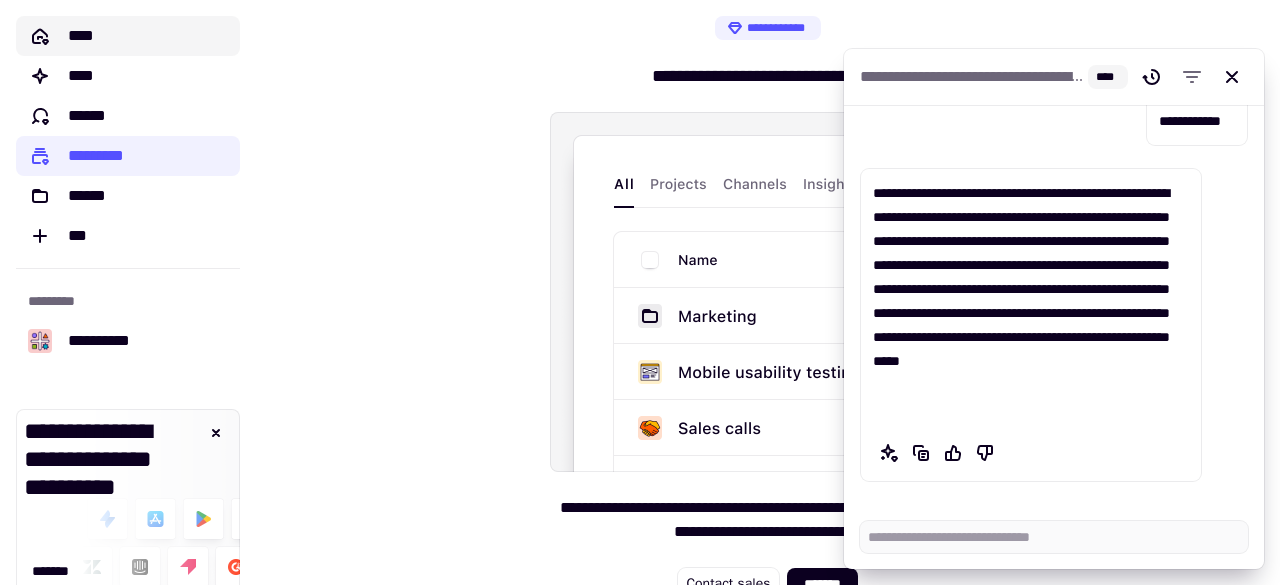 click on "****" 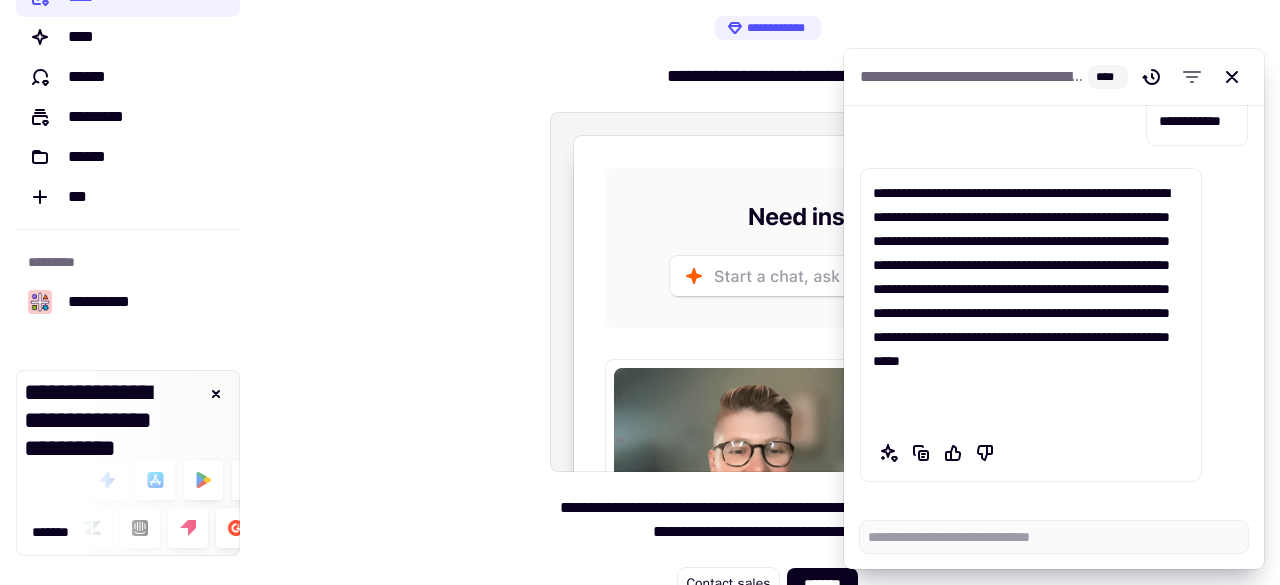 scroll, scrollTop: 100, scrollLeft: 0, axis: vertical 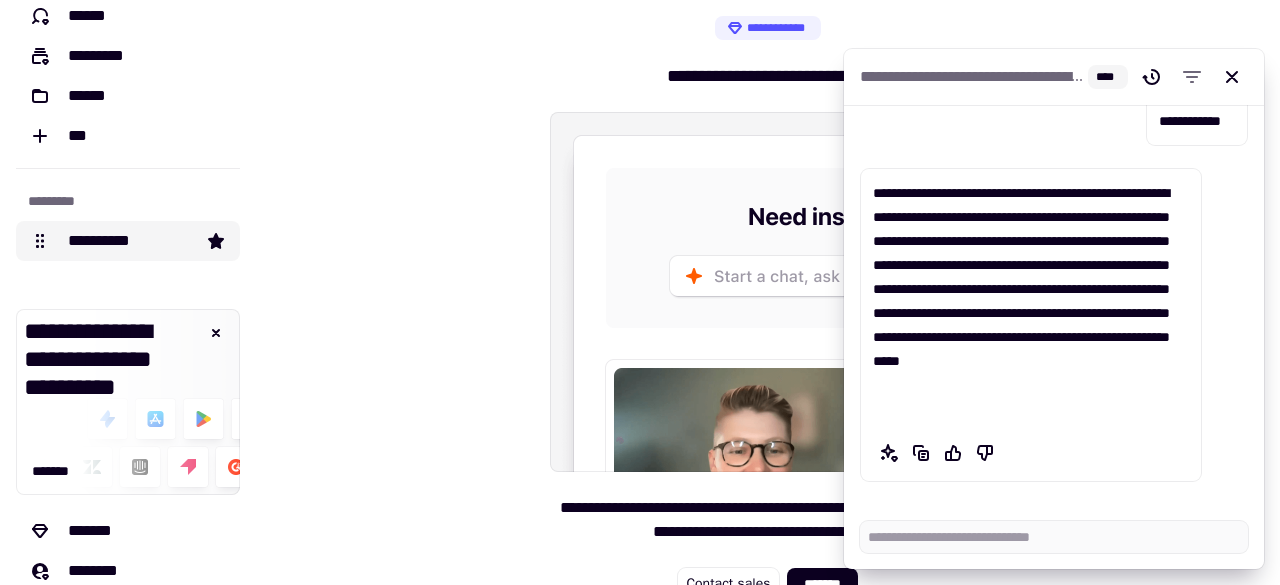 click on "**********" 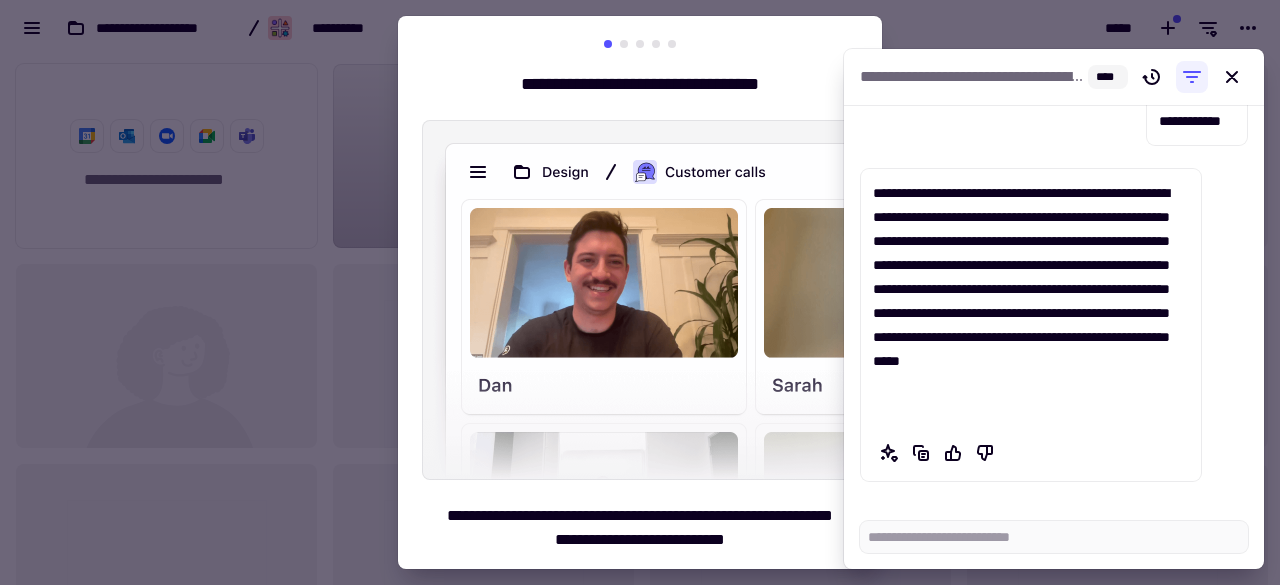 scroll, scrollTop: 16, scrollLeft: 16, axis: both 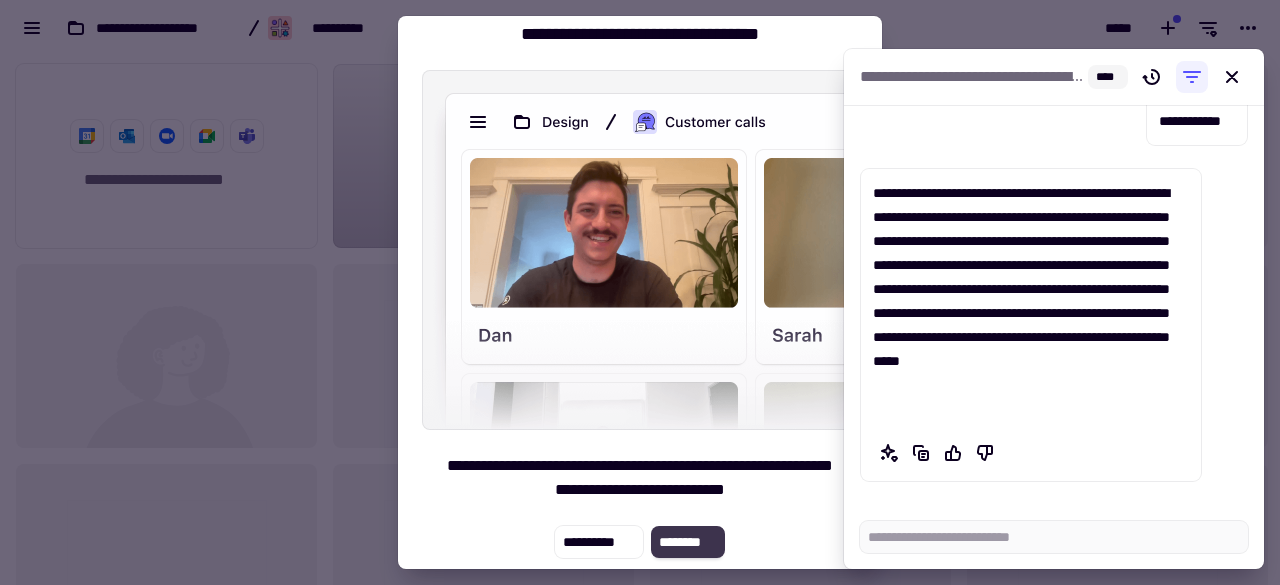 click on "********" 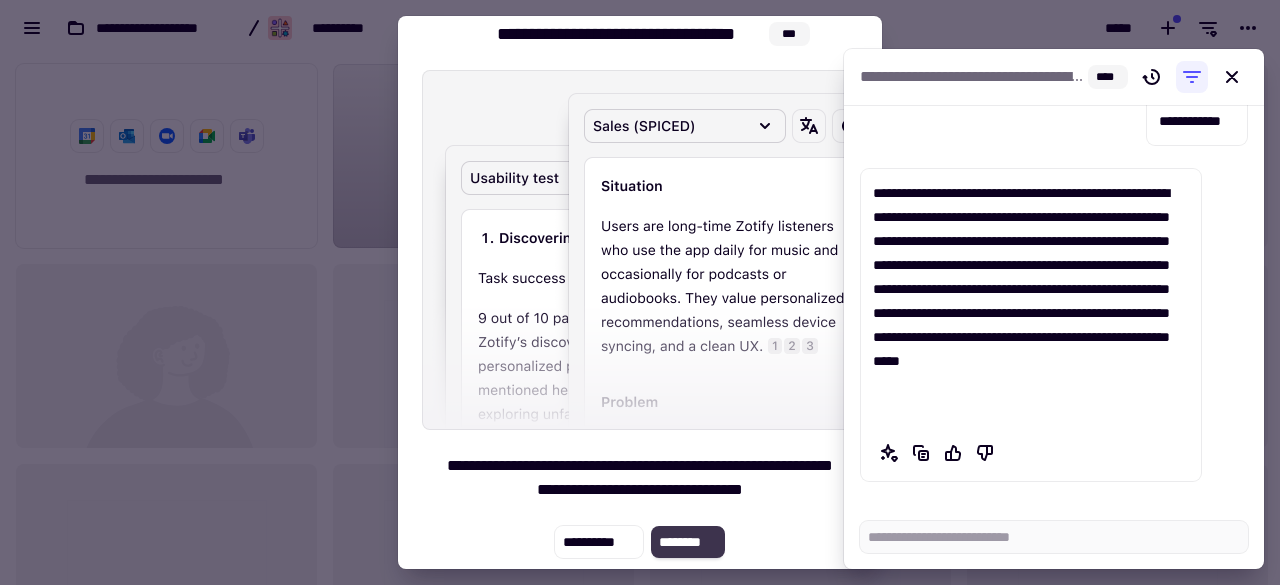 click on "********" 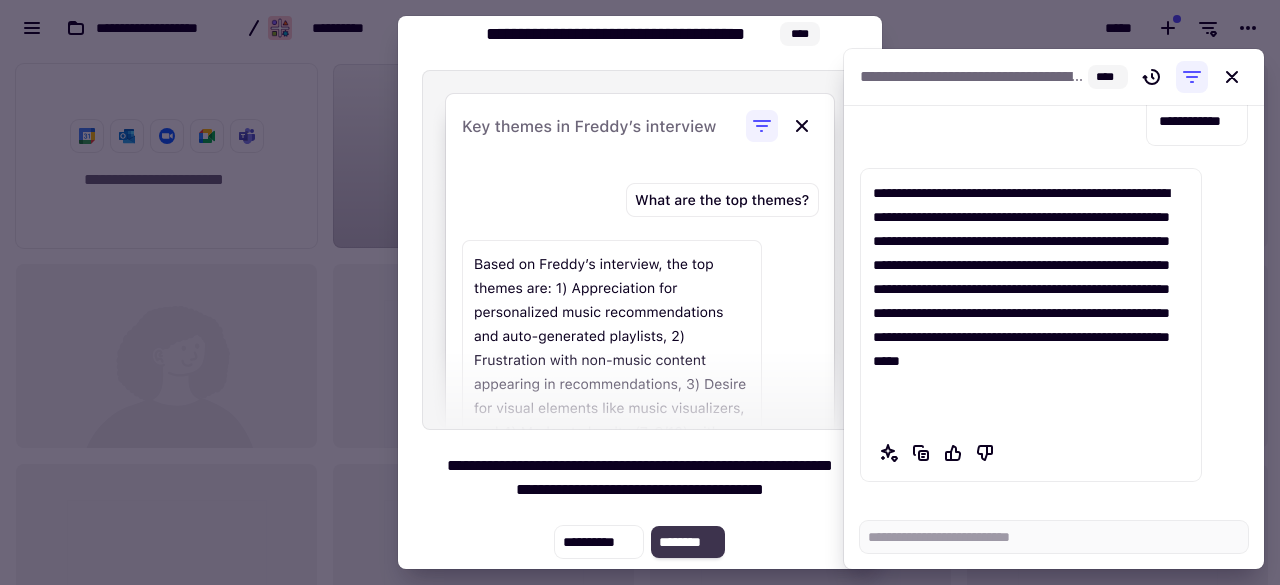 click on "********" 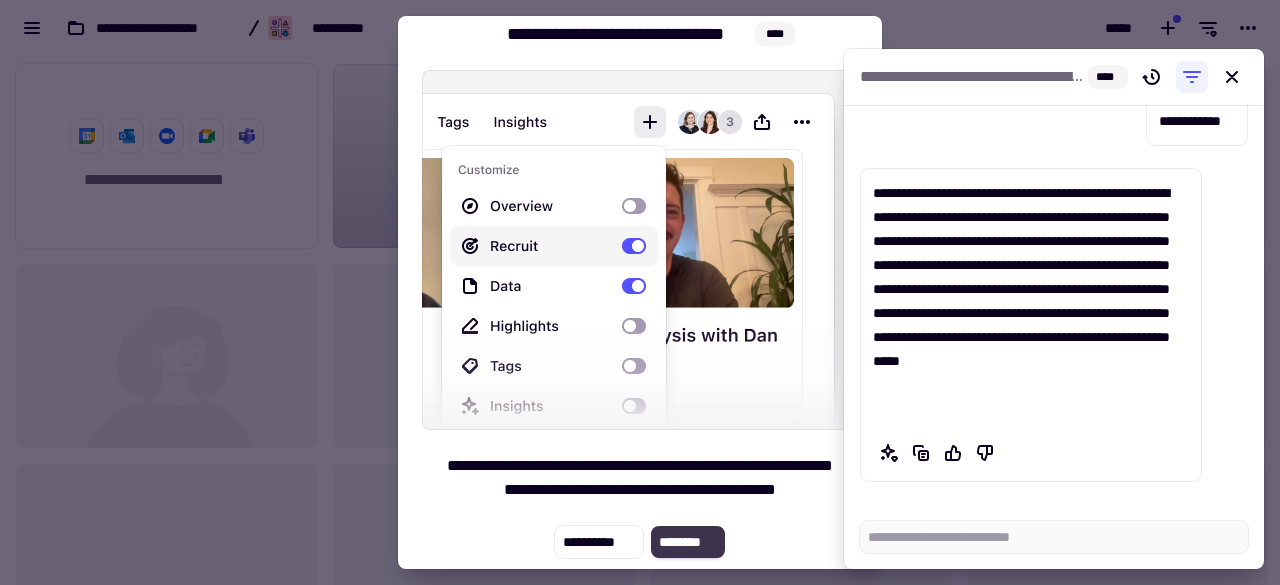 click on "********" 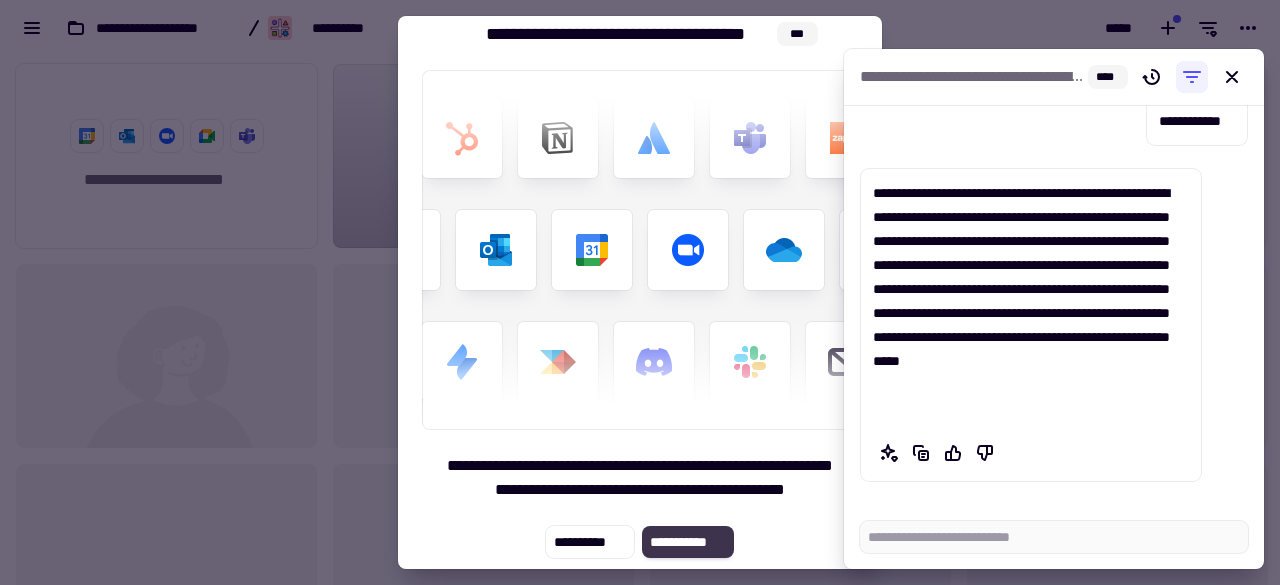 click on "**********" 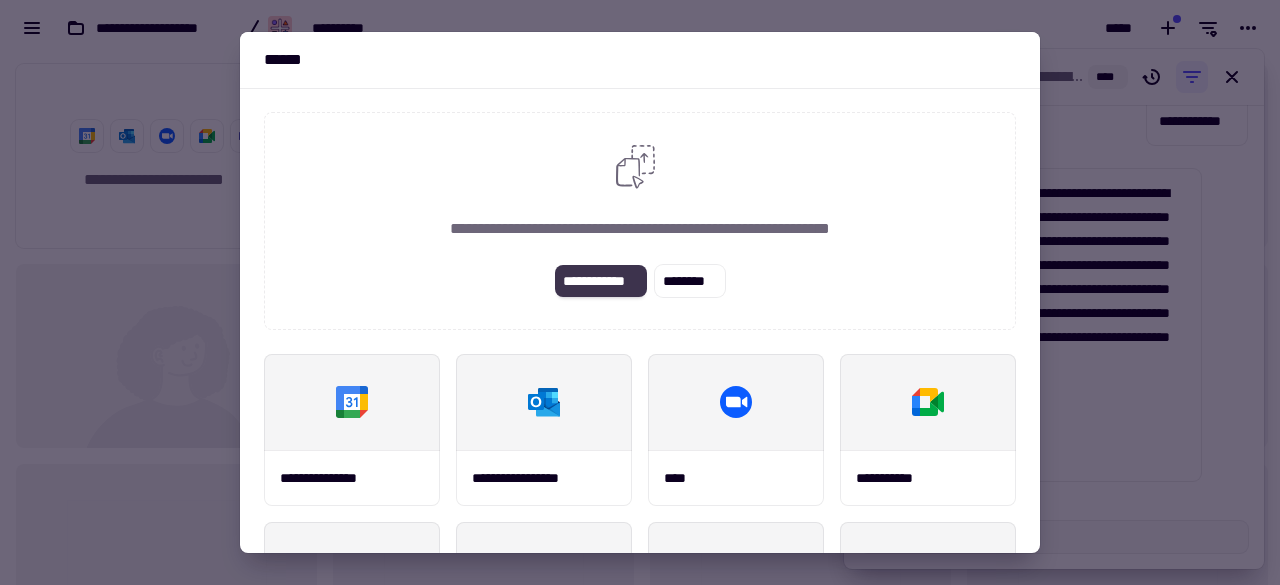 click on "**********" 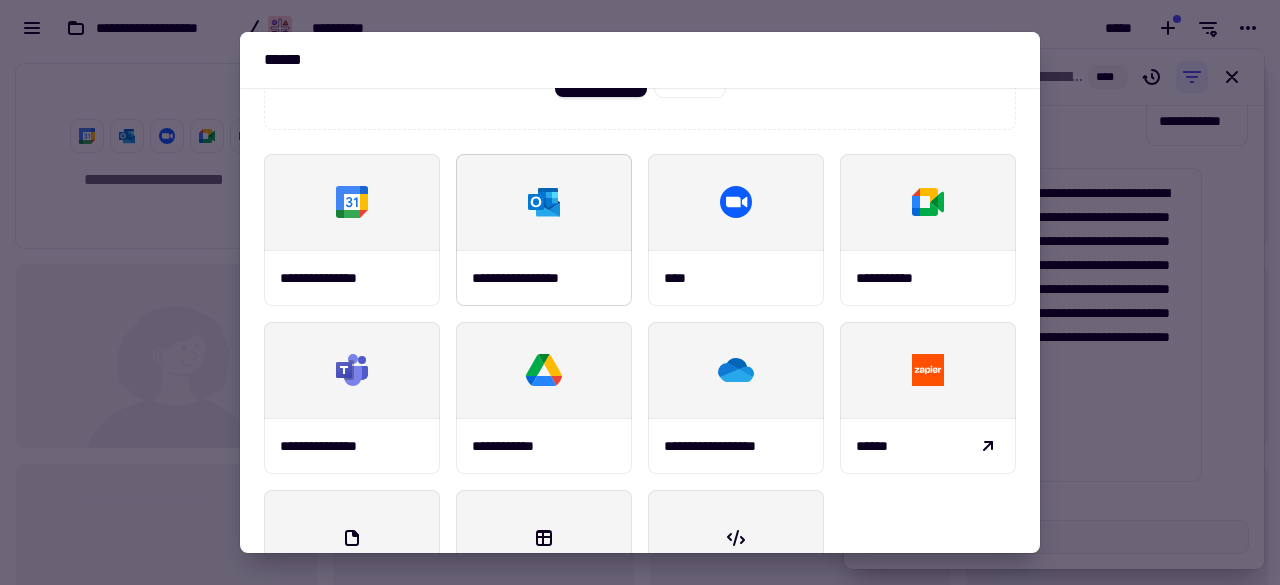 scroll, scrollTop: 0, scrollLeft: 0, axis: both 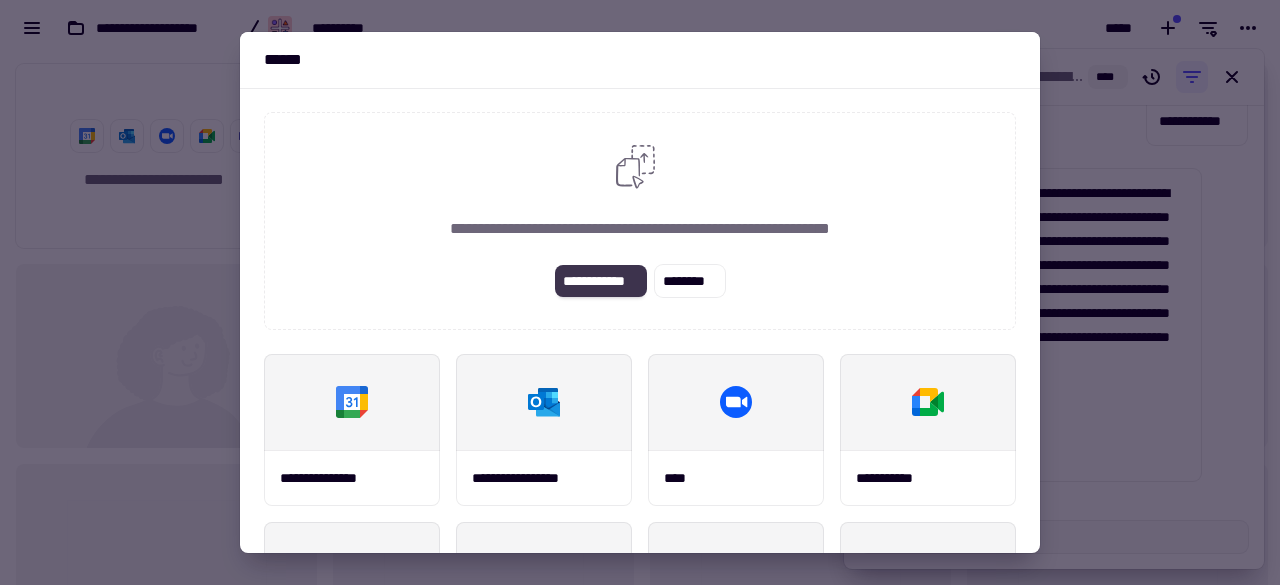 click on "**********" 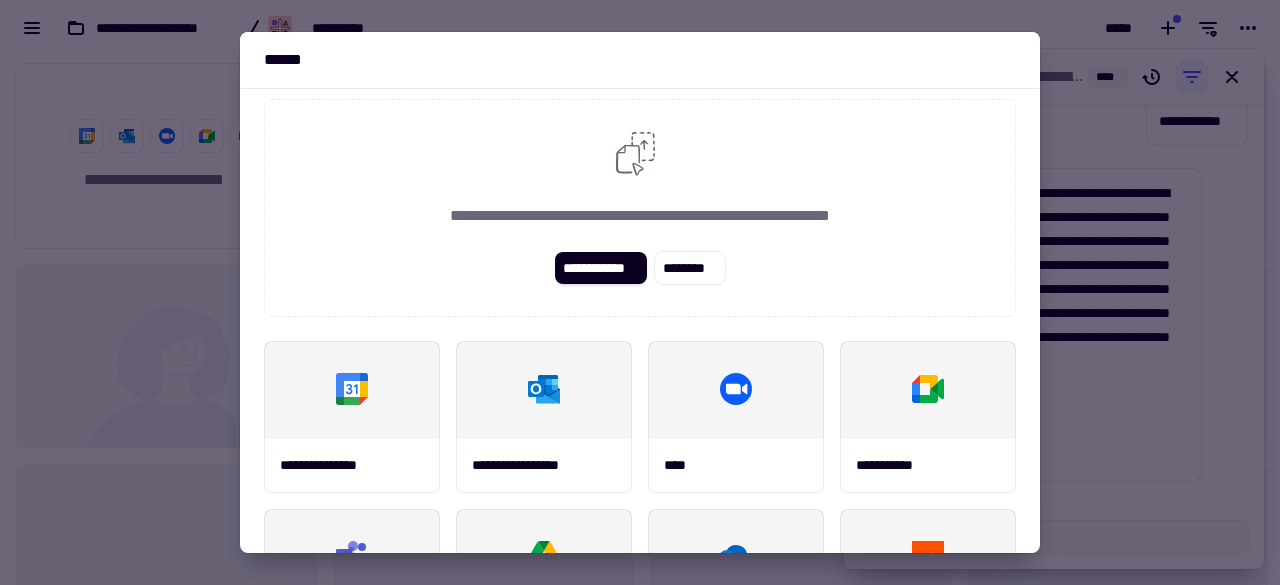 scroll, scrollTop: 0, scrollLeft: 0, axis: both 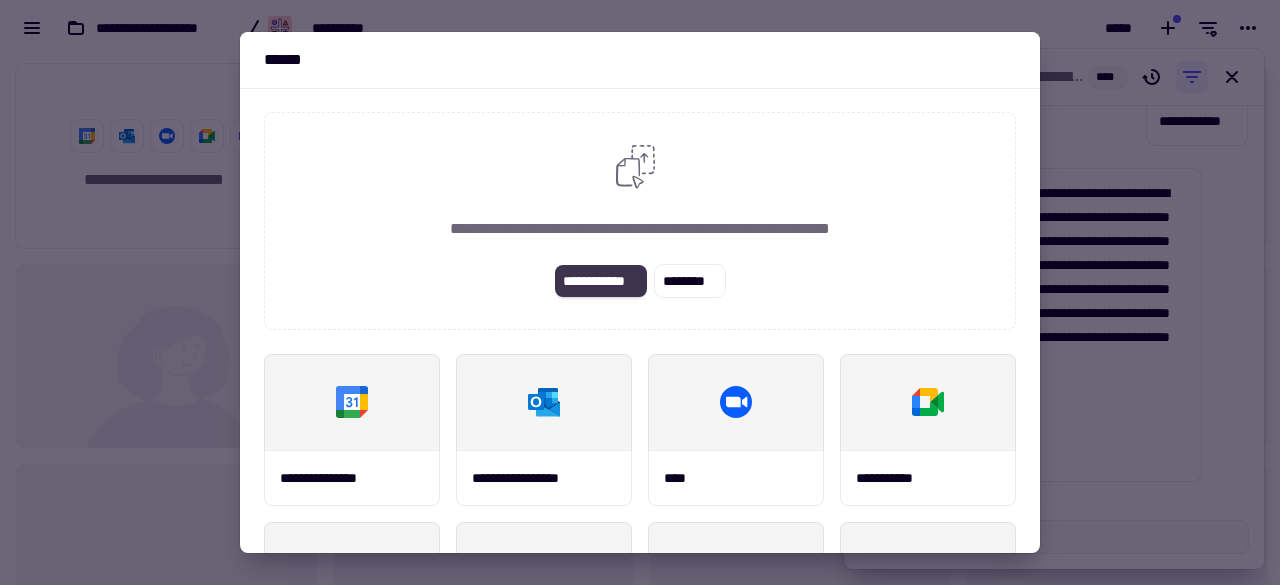 click on "**********" 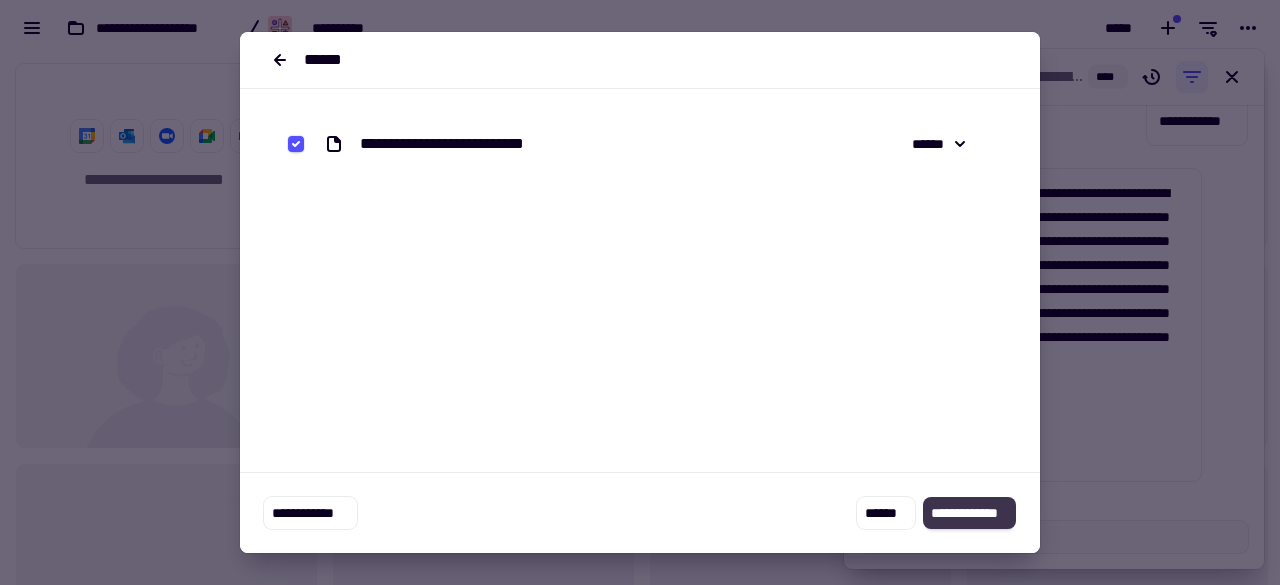 click on "**********" 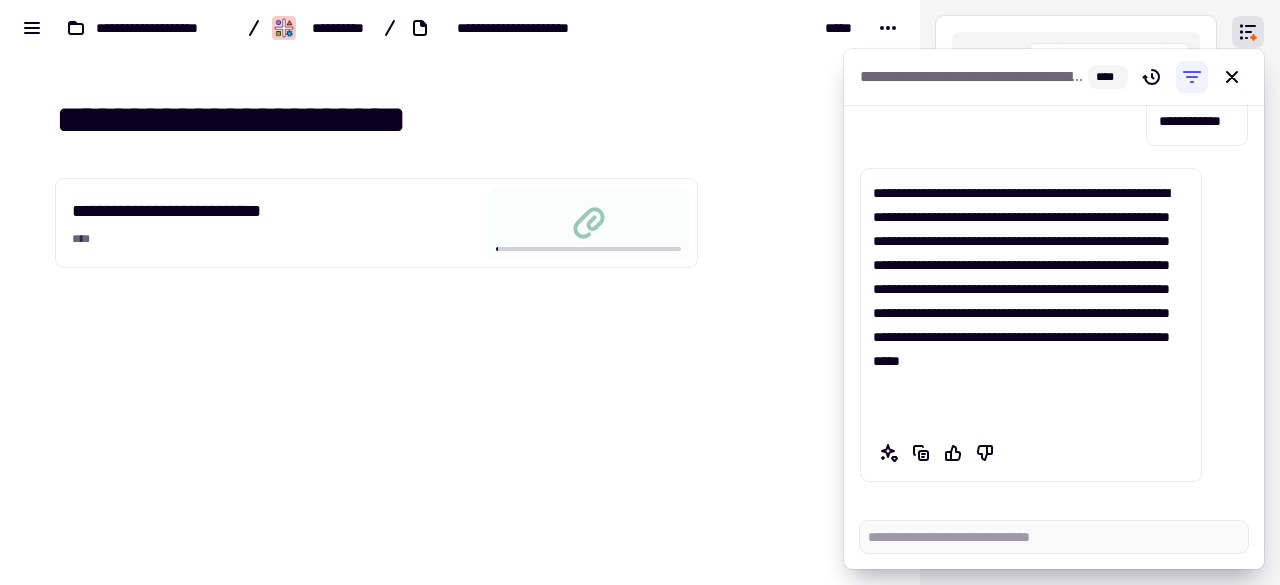 type on "*" 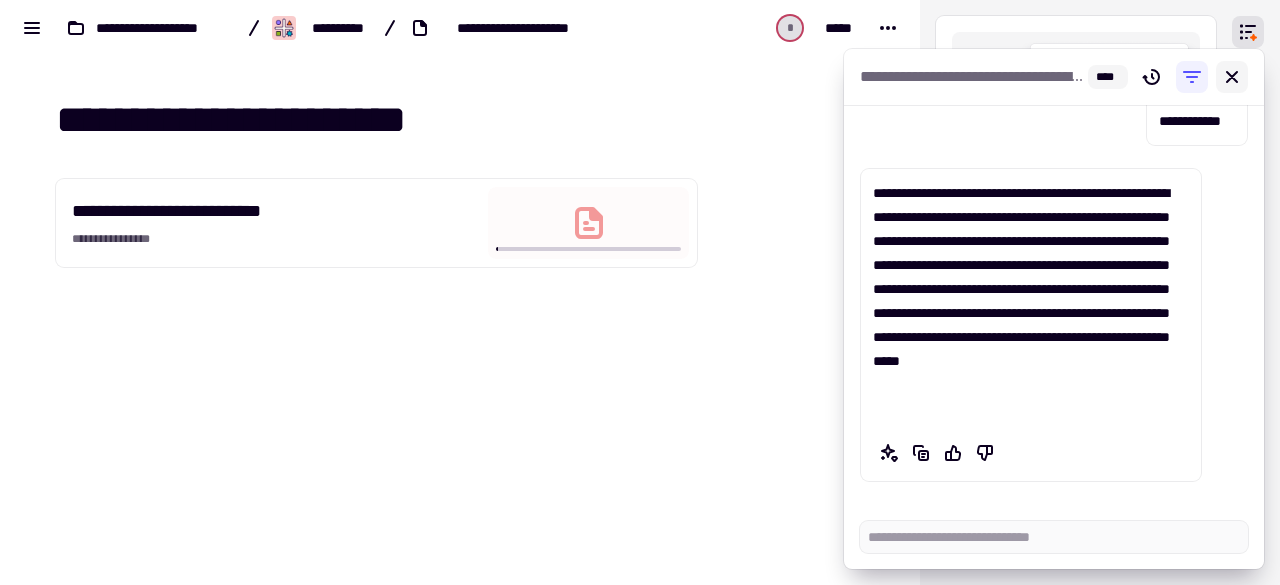 click 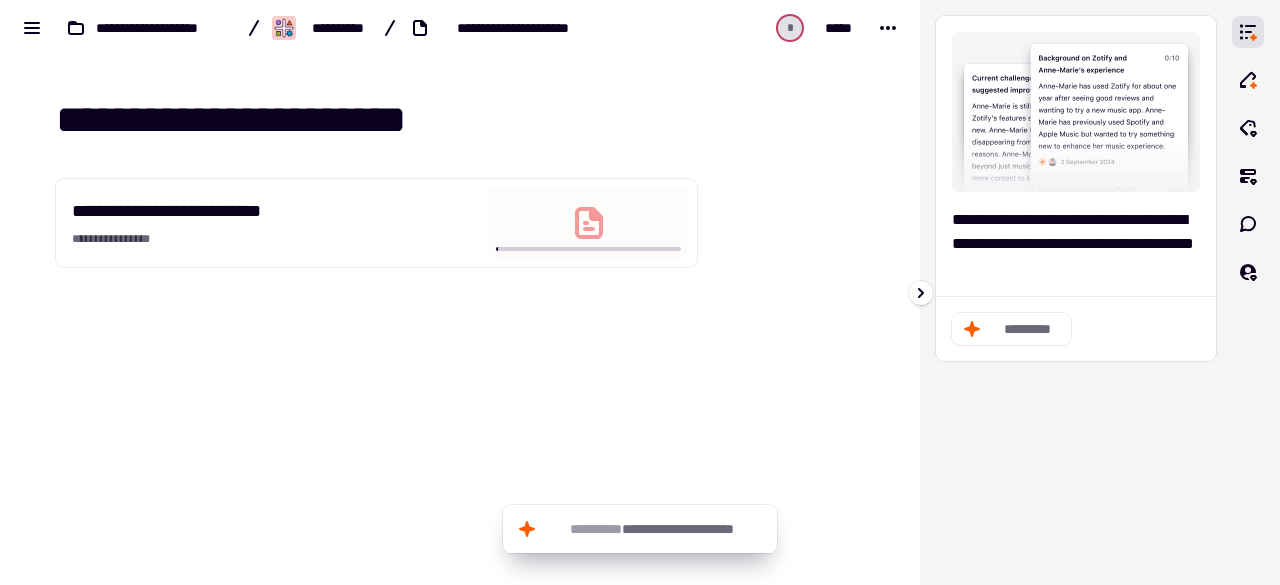 click on "*********" 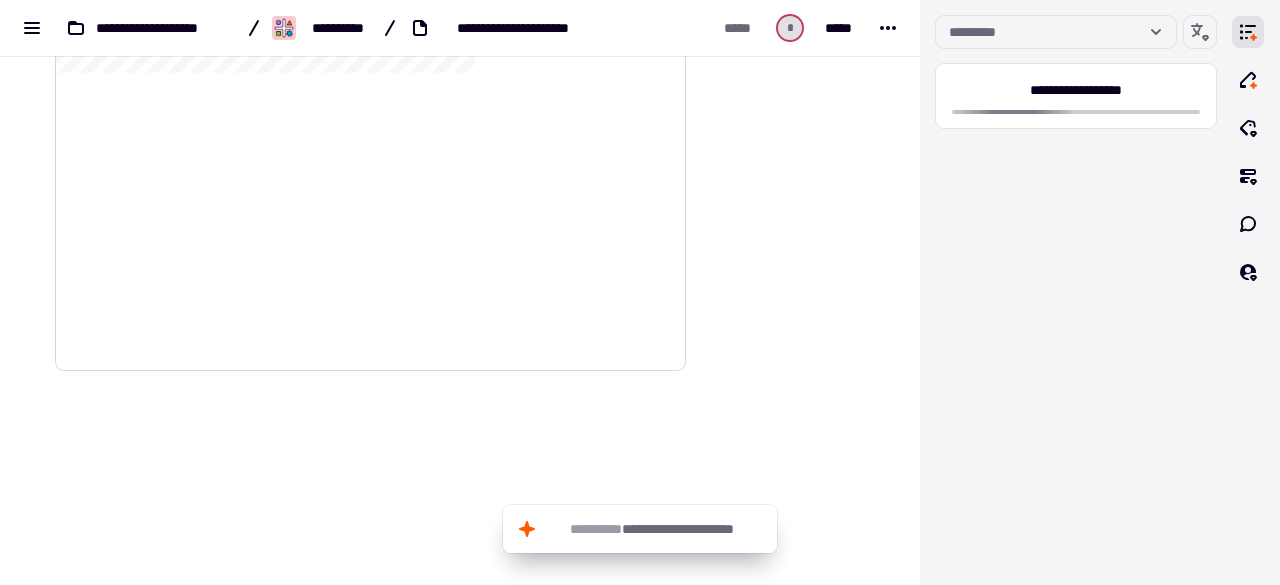 scroll, scrollTop: 2603, scrollLeft: 0, axis: vertical 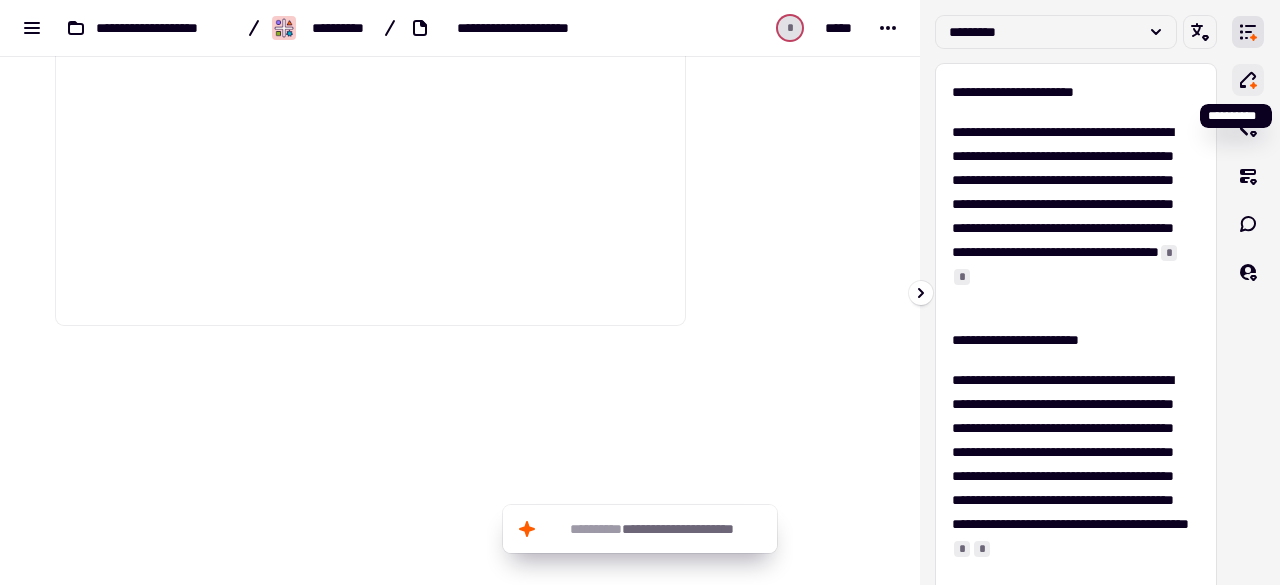 click 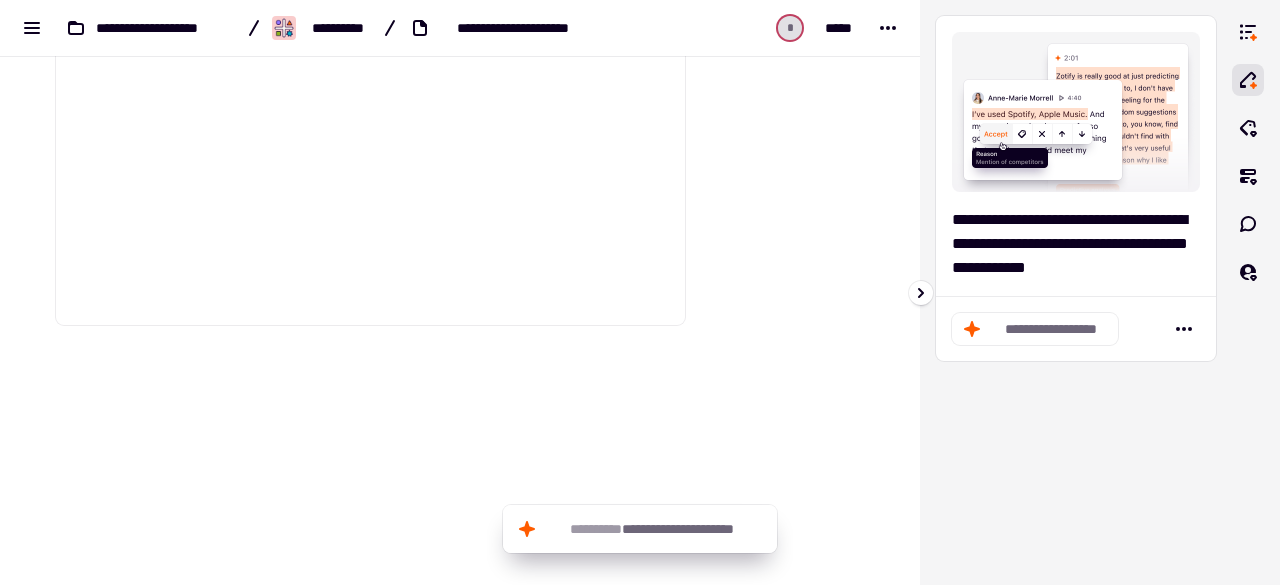 click on "**********" 